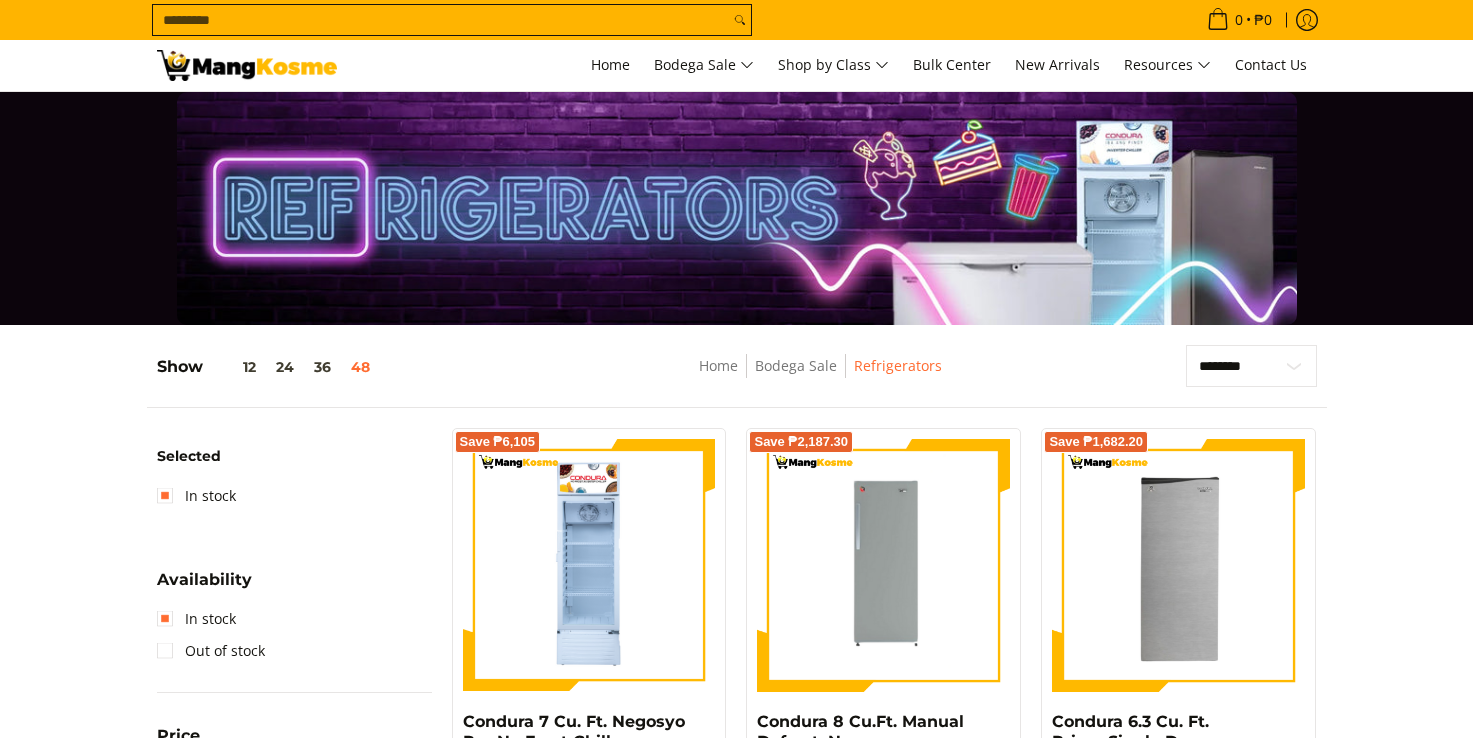 scroll, scrollTop: 0, scrollLeft: 0, axis: both 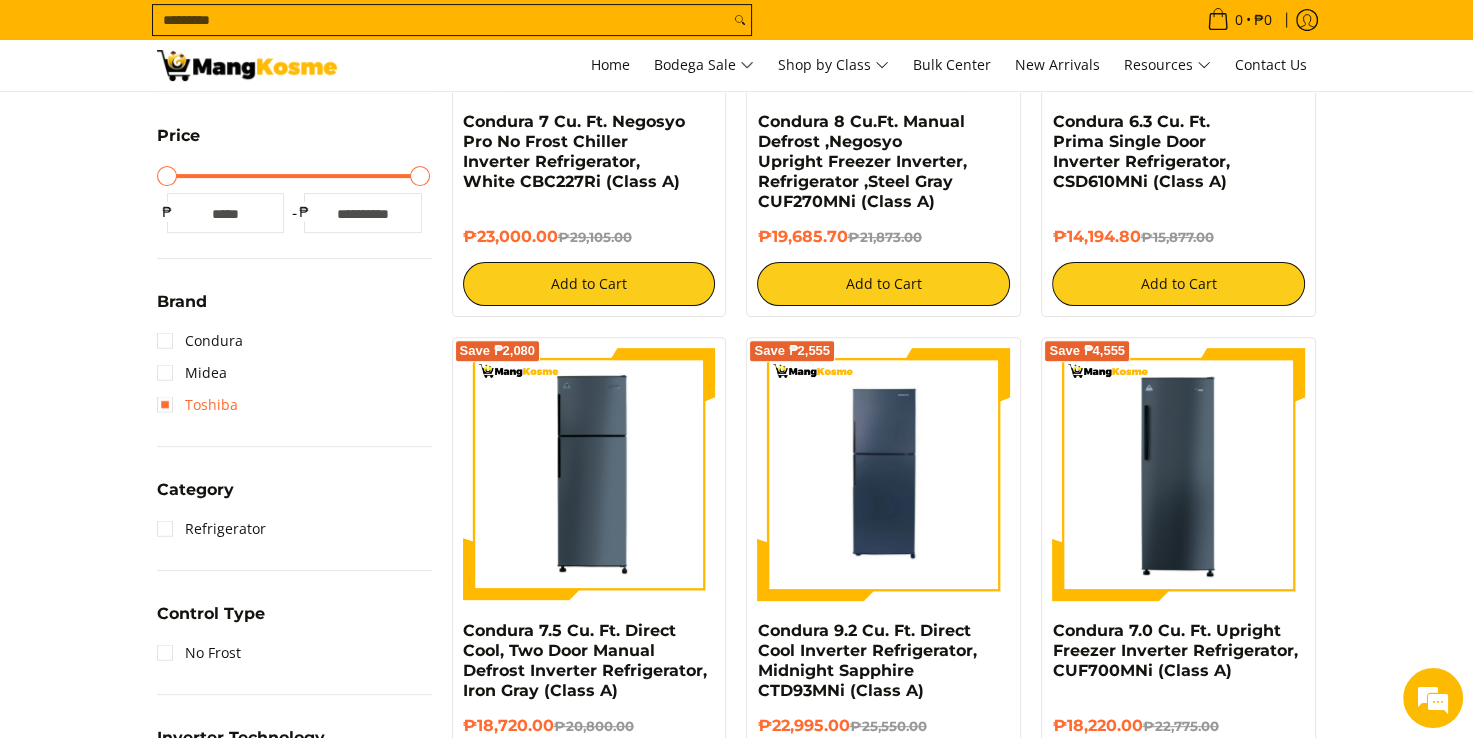 click on "Toshiba" at bounding box center (197, 405) 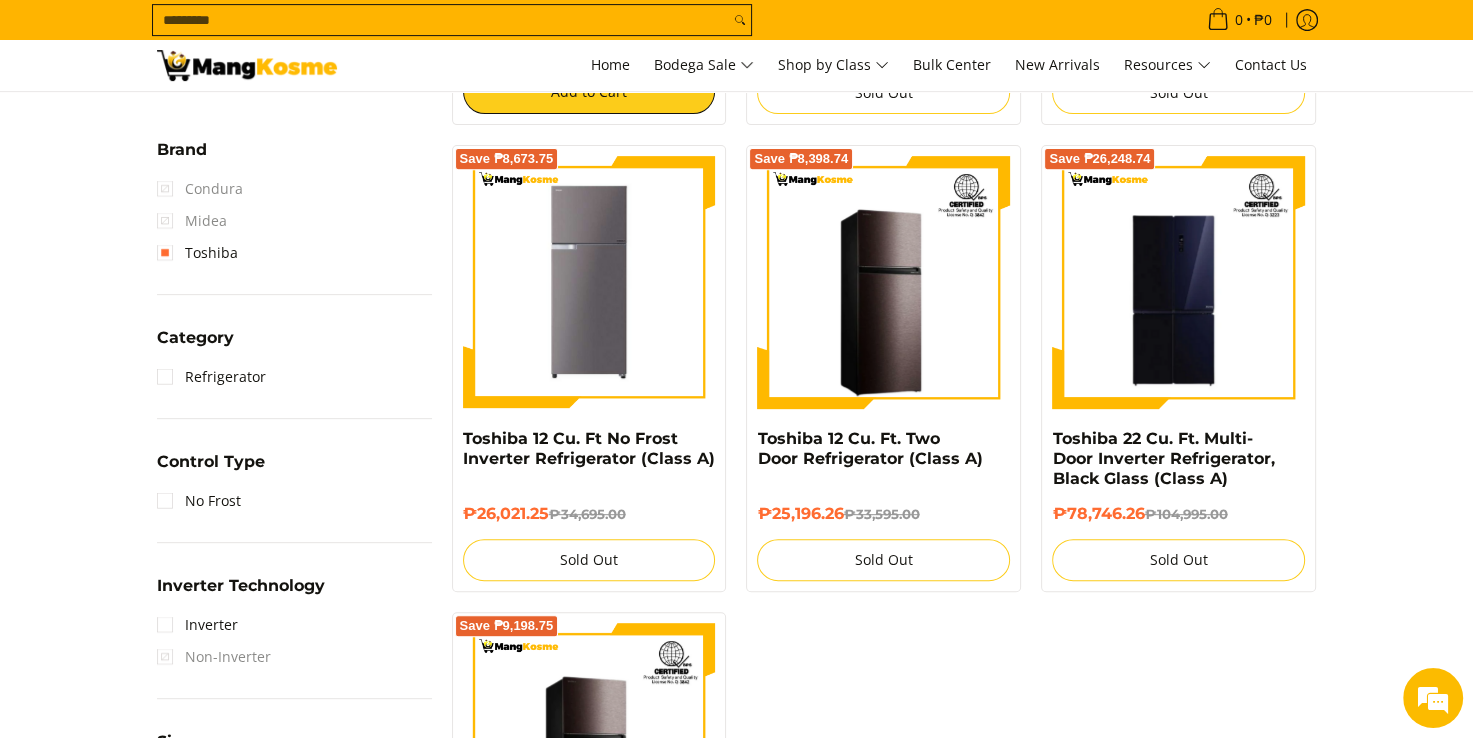 scroll, scrollTop: 652, scrollLeft: 0, axis: vertical 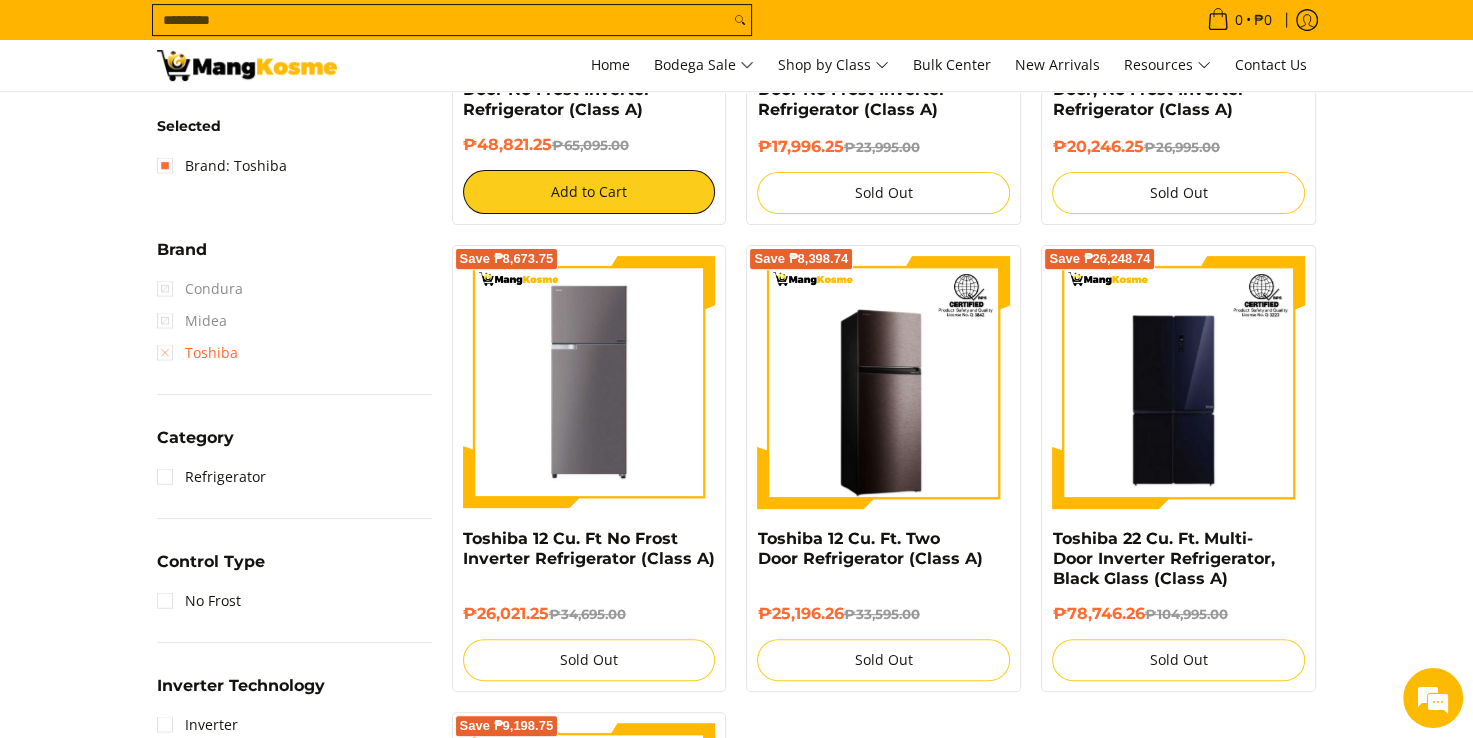 click on "Toshiba" at bounding box center [197, 353] 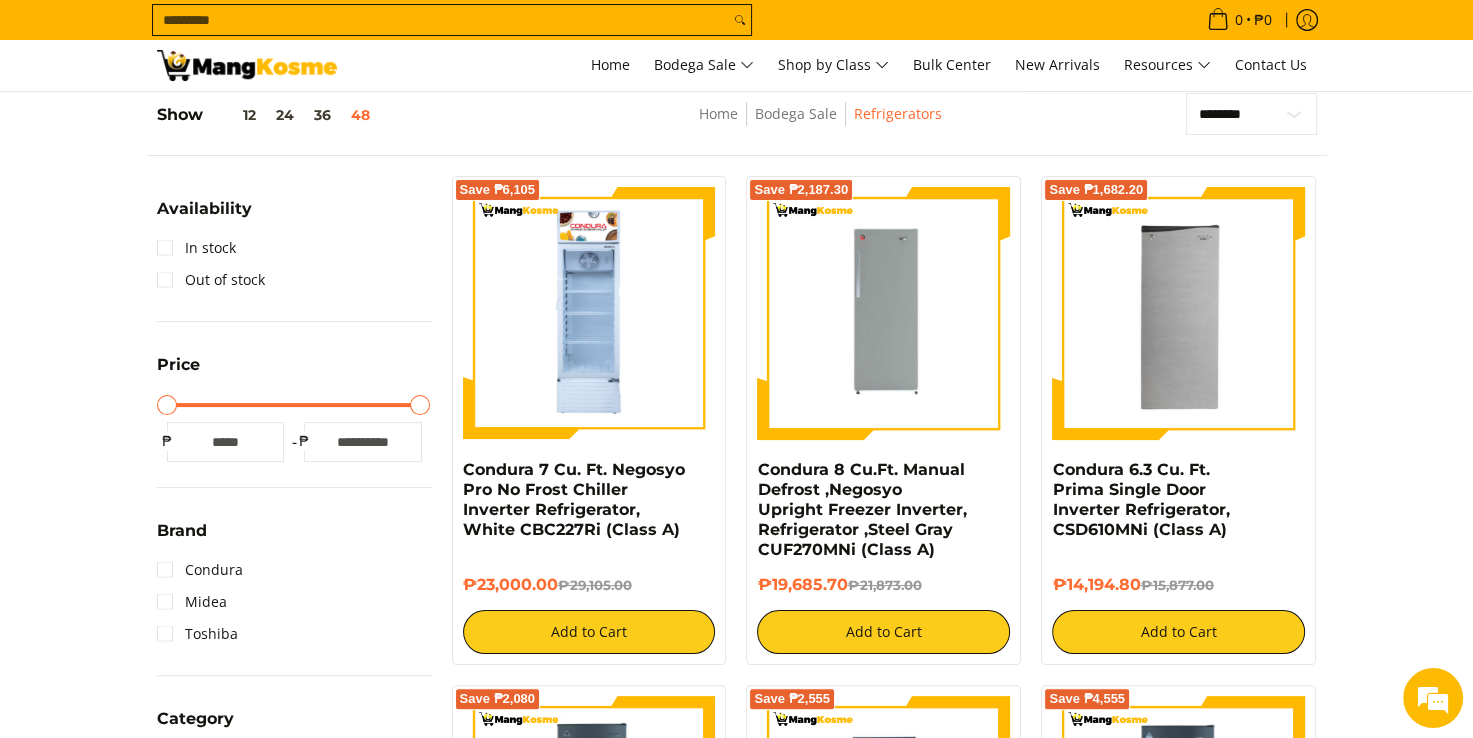 scroll, scrollTop: 352, scrollLeft: 0, axis: vertical 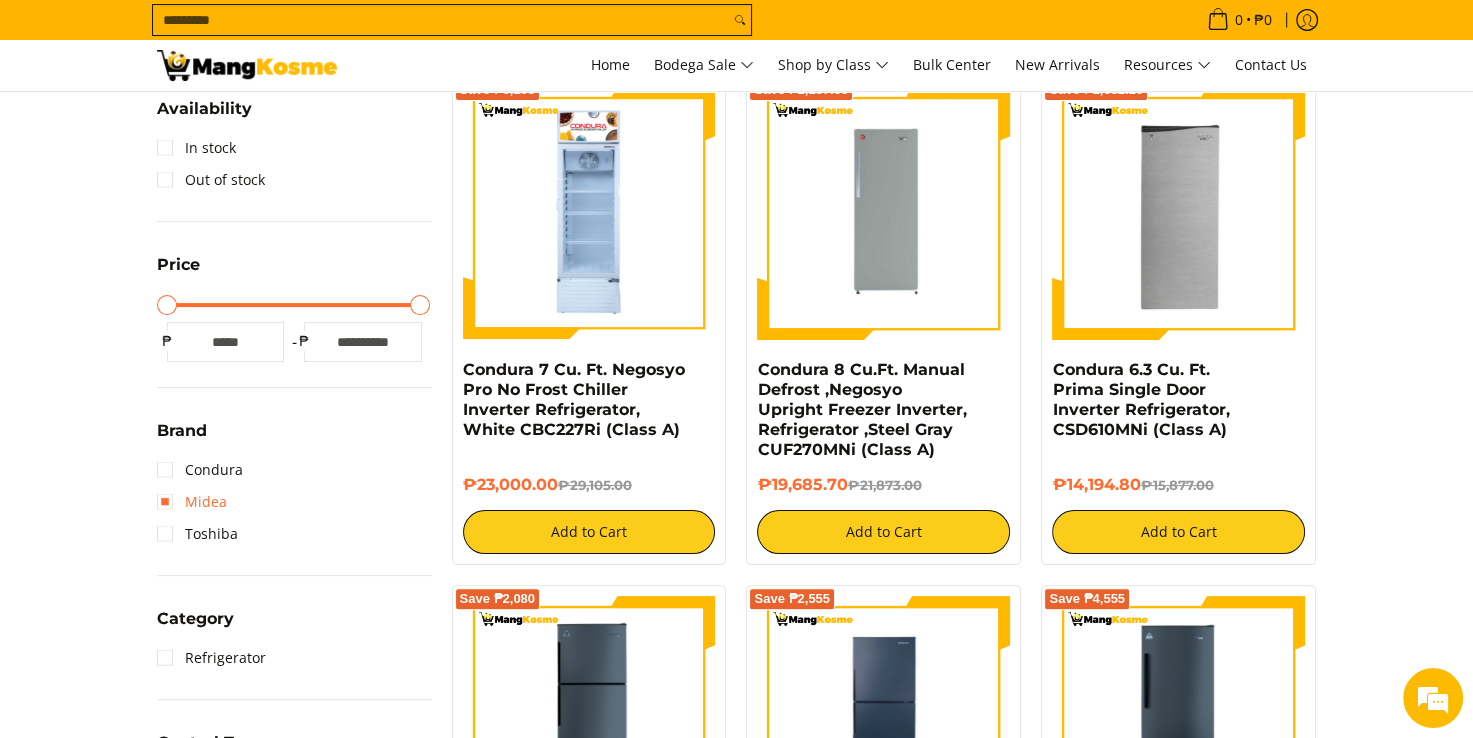 click on "Midea" at bounding box center (192, 502) 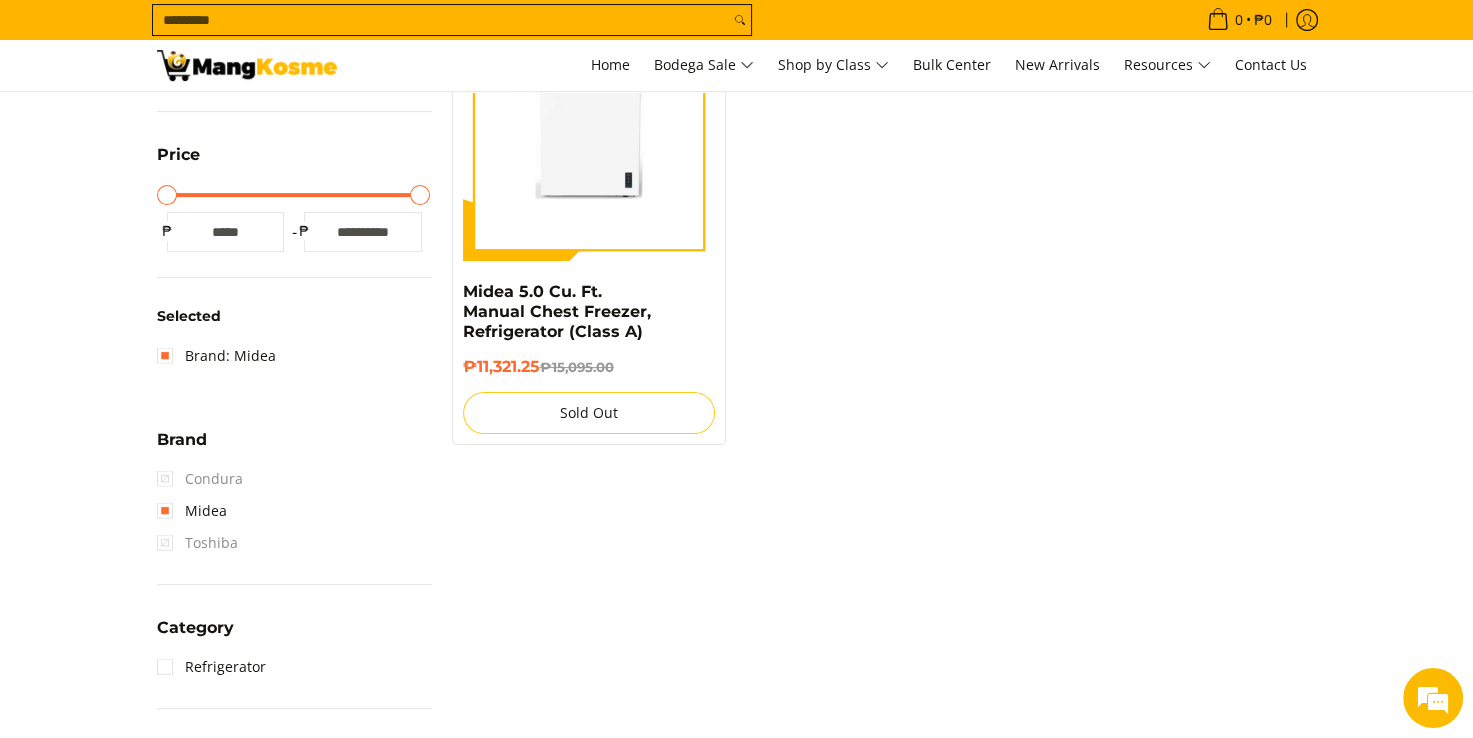 scroll, scrollTop: 452, scrollLeft: 0, axis: vertical 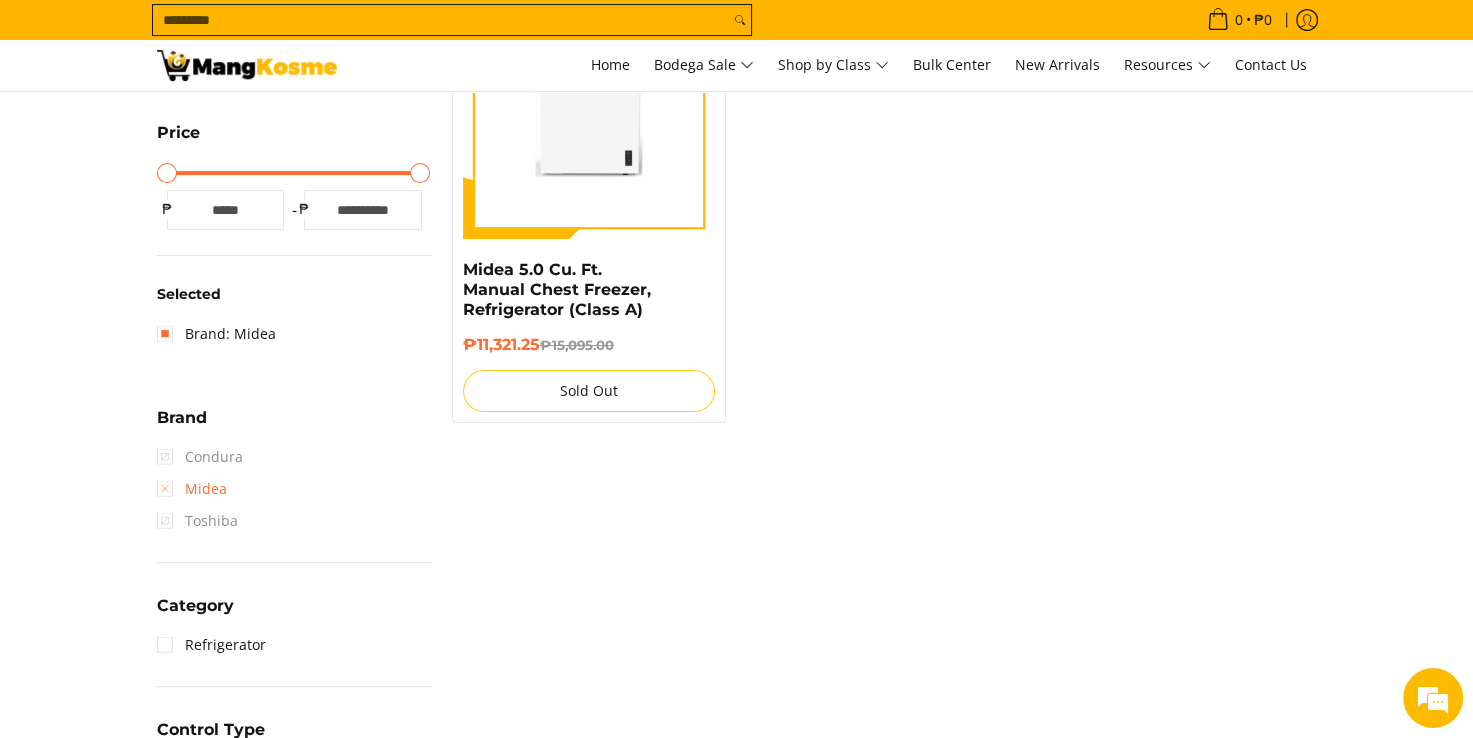 click on "Midea" at bounding box center [192, 489] 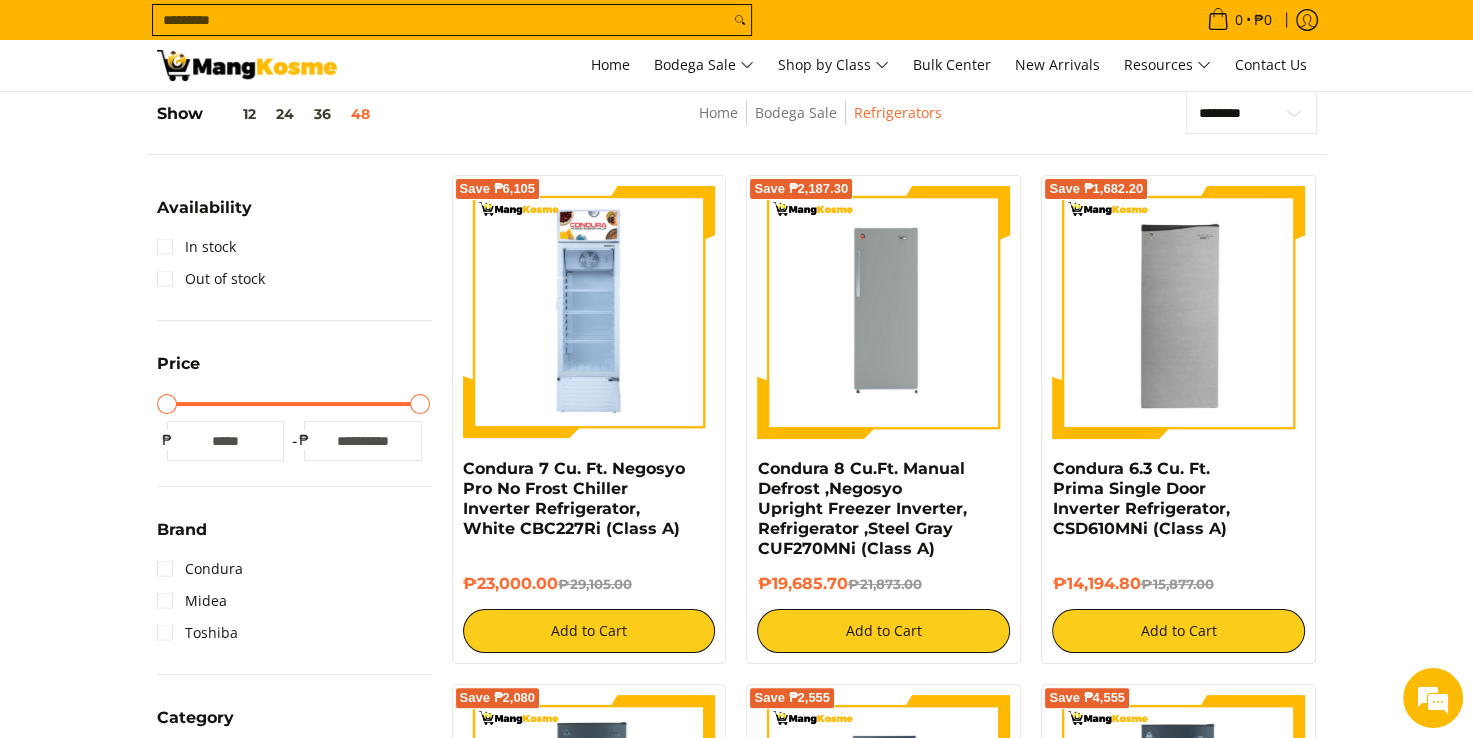 scroll, scrollTop: 252, scrollLeft: 0, axis: vertical 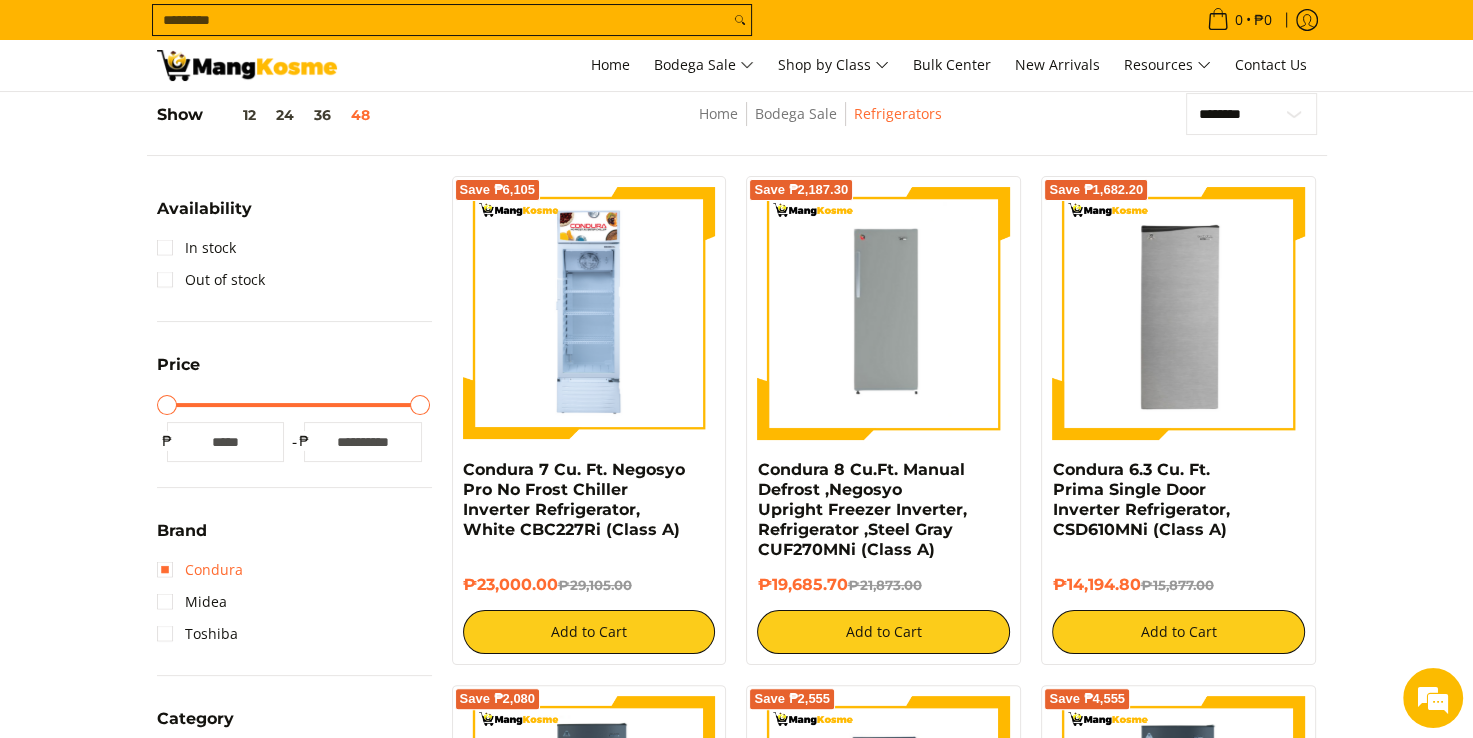 click on "Condura" at bounding box center [200, 570] 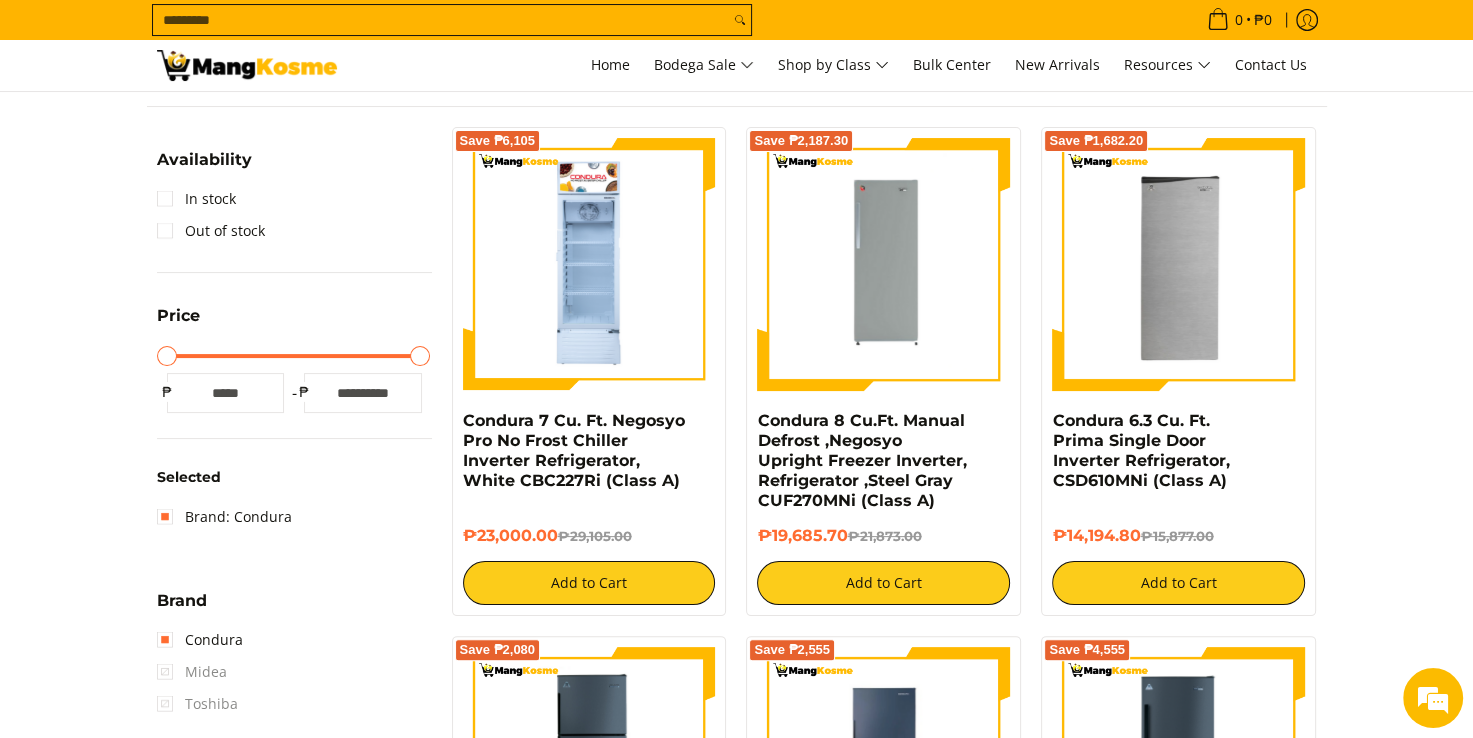 scroll, scrollTop: 252, scrollLeft: 0, axis: vertical 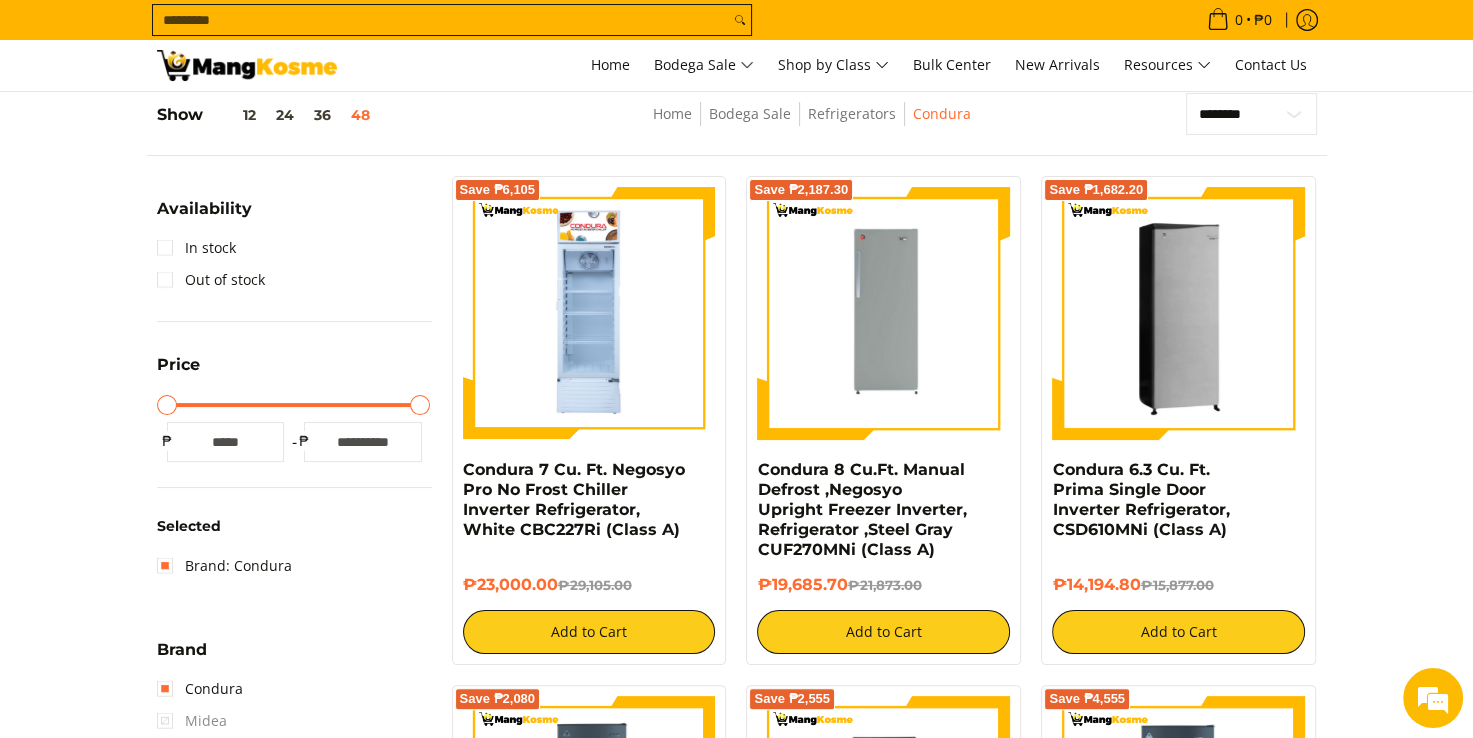 click at bounding box center [1178, 313] 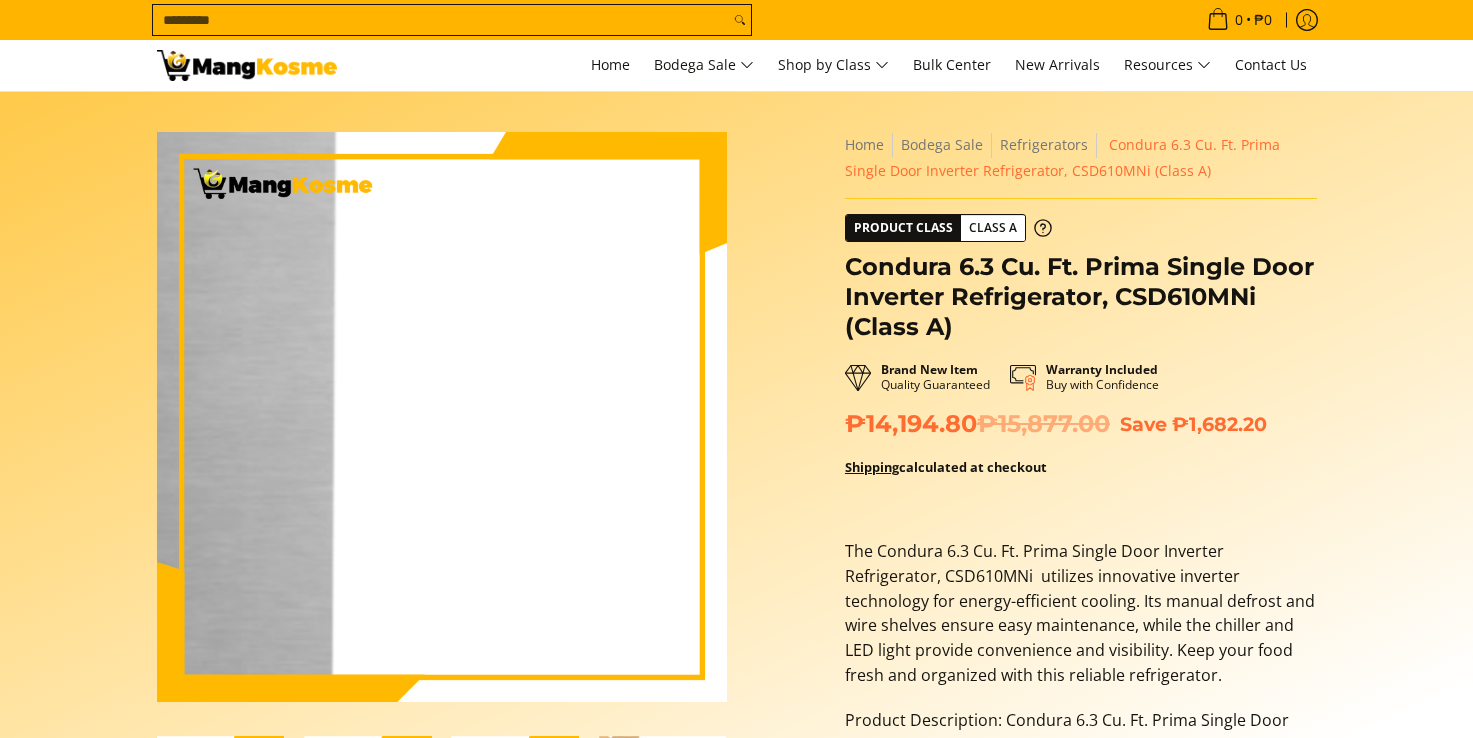 scroll, scrollTop: 0, scrollLeft: 0, axis: both 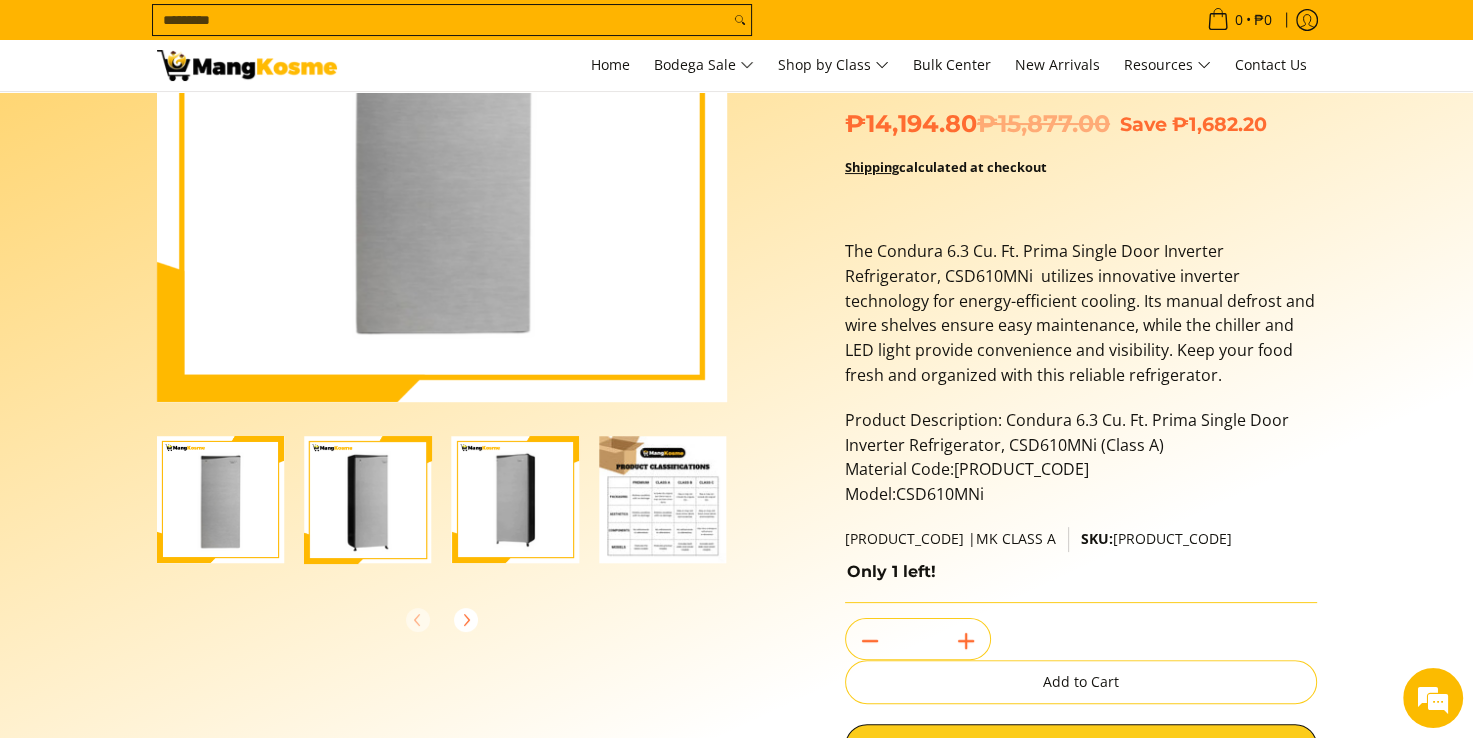 click at bounding box center [516, 500] 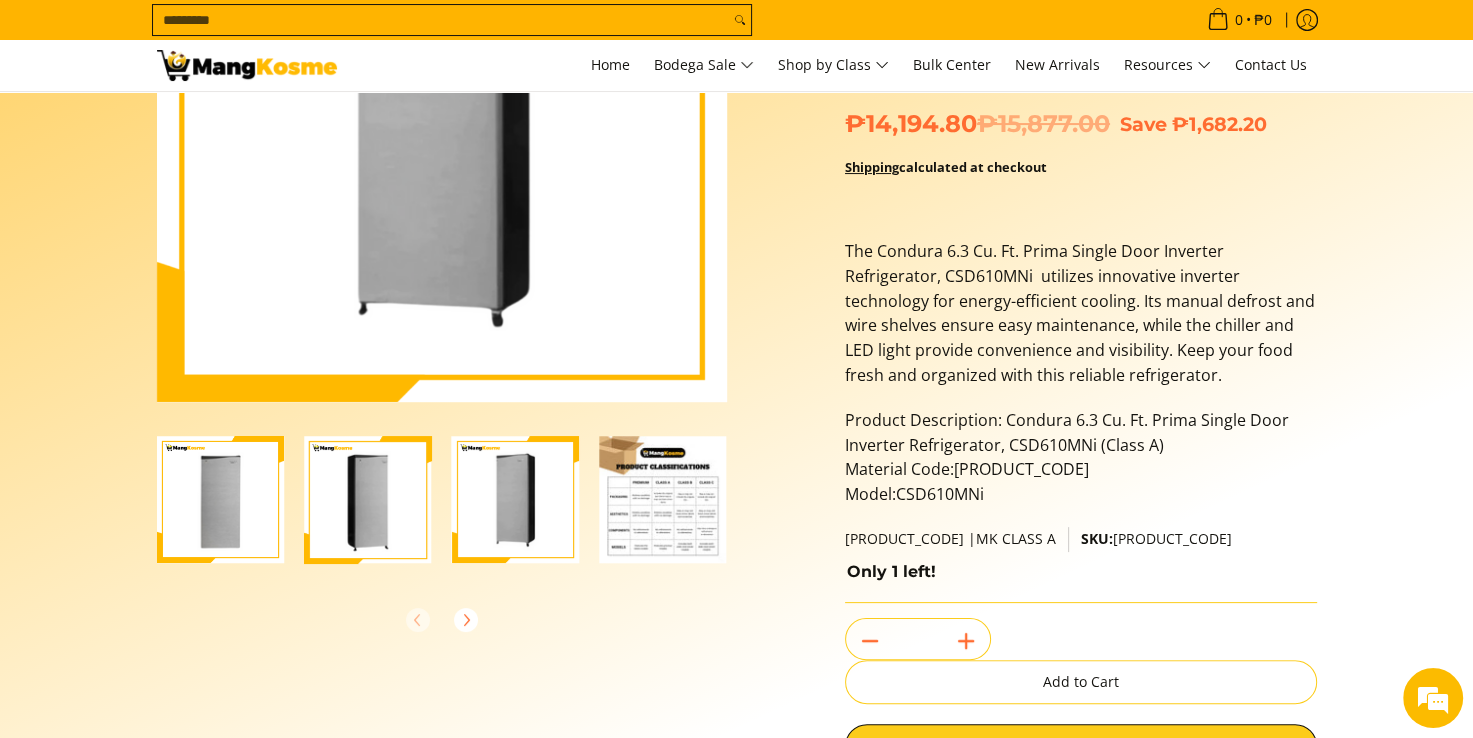 click at bounding box center (663, 500) 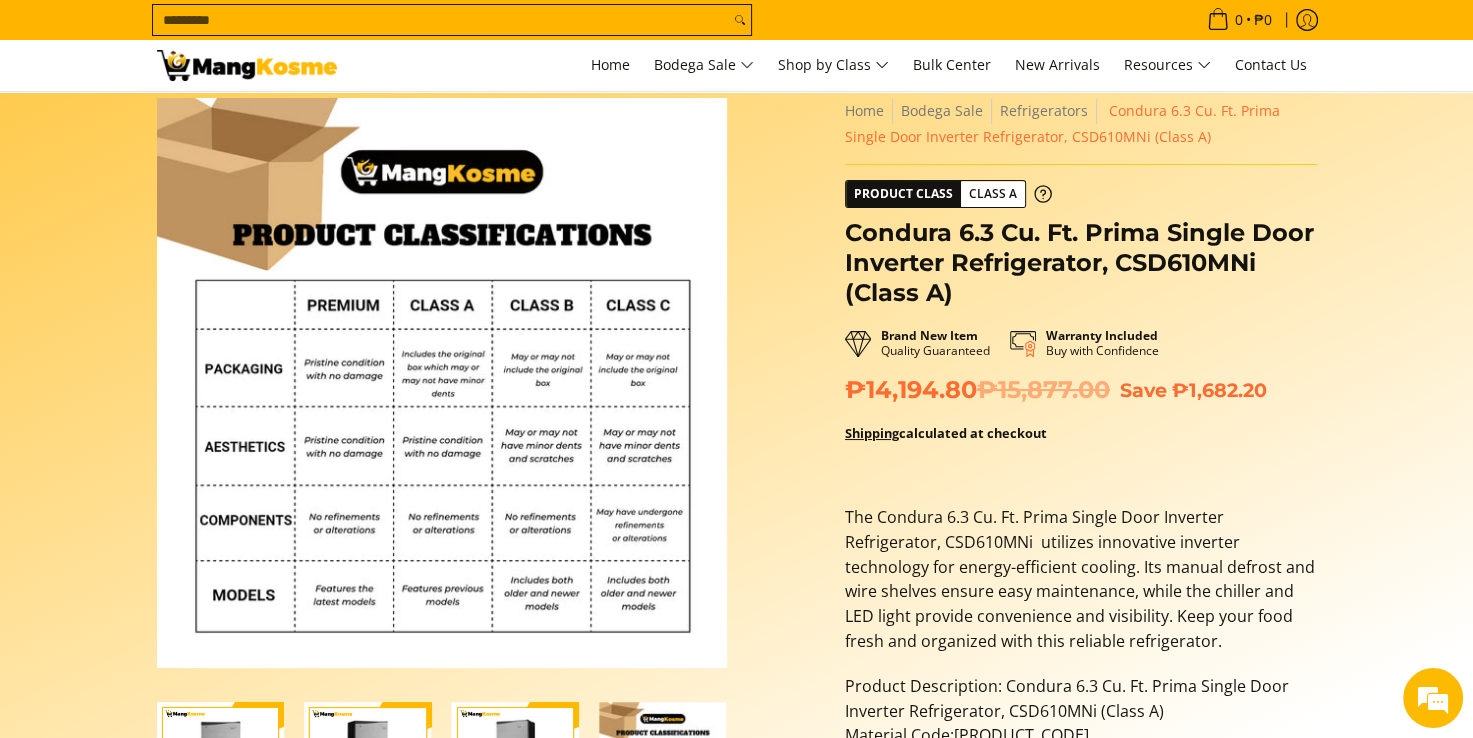 scroll, scrollTop: 0, scrollLeft: 0, axis: both 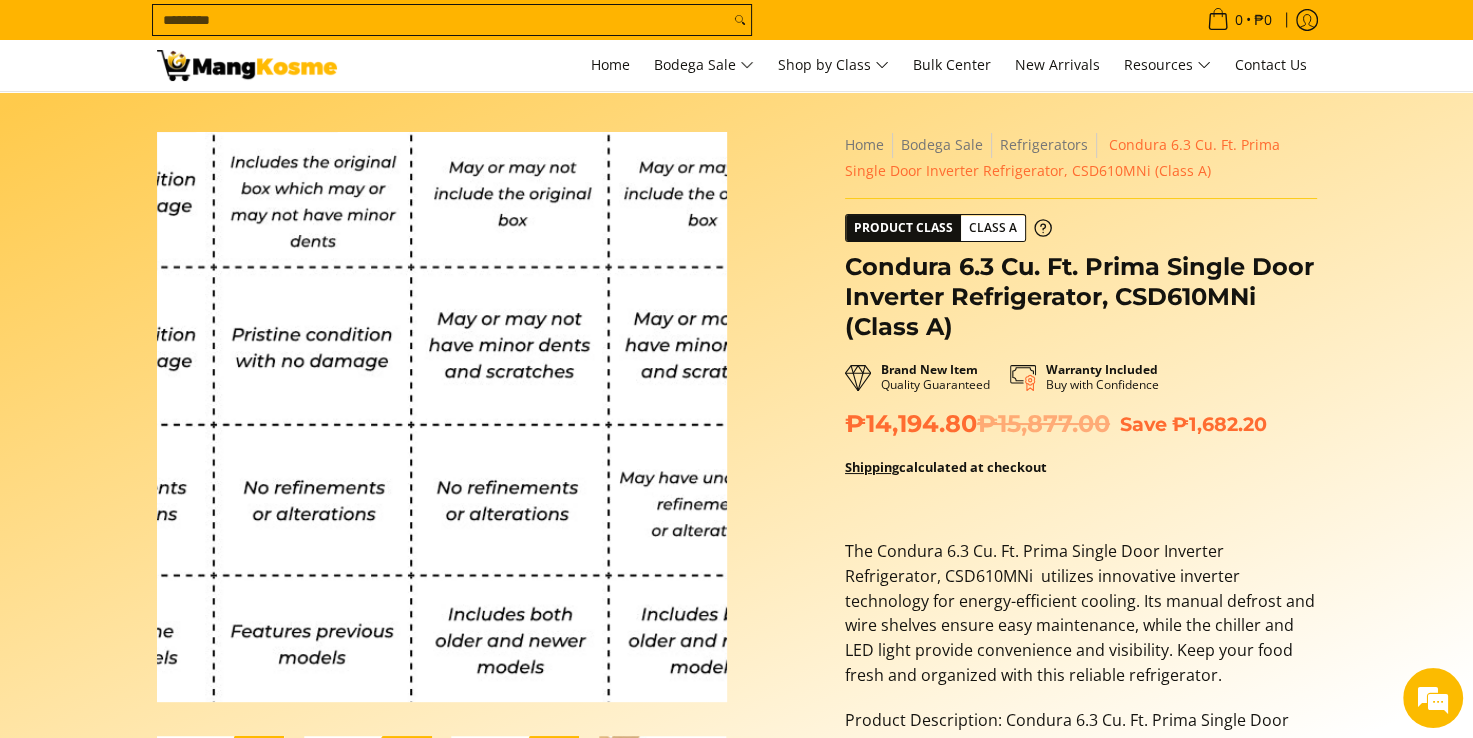 click at bounding box center [442, 417] 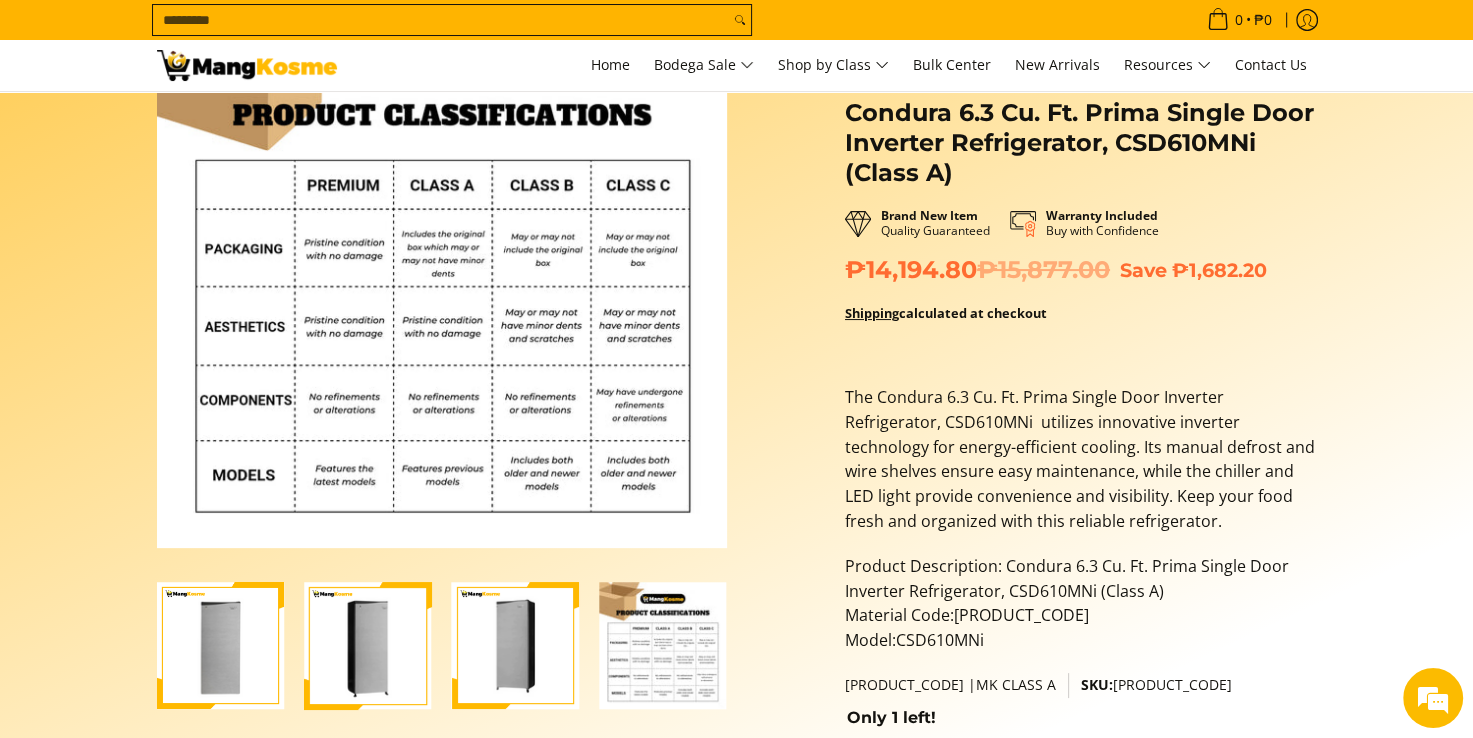 scroll, scrollTop: 100, scrollLeft: 0, axis: vertical 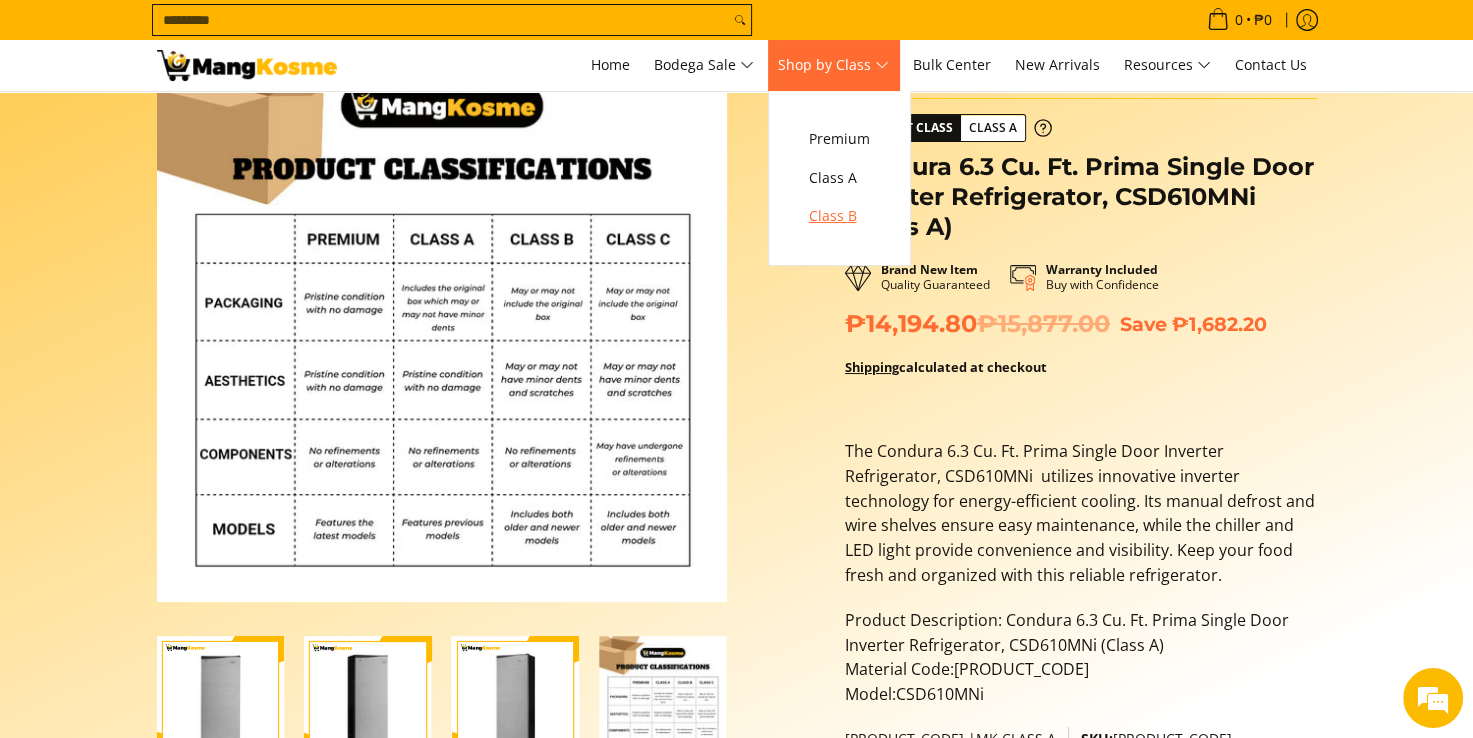 click on "Class B" at bounding box center (839, 216) 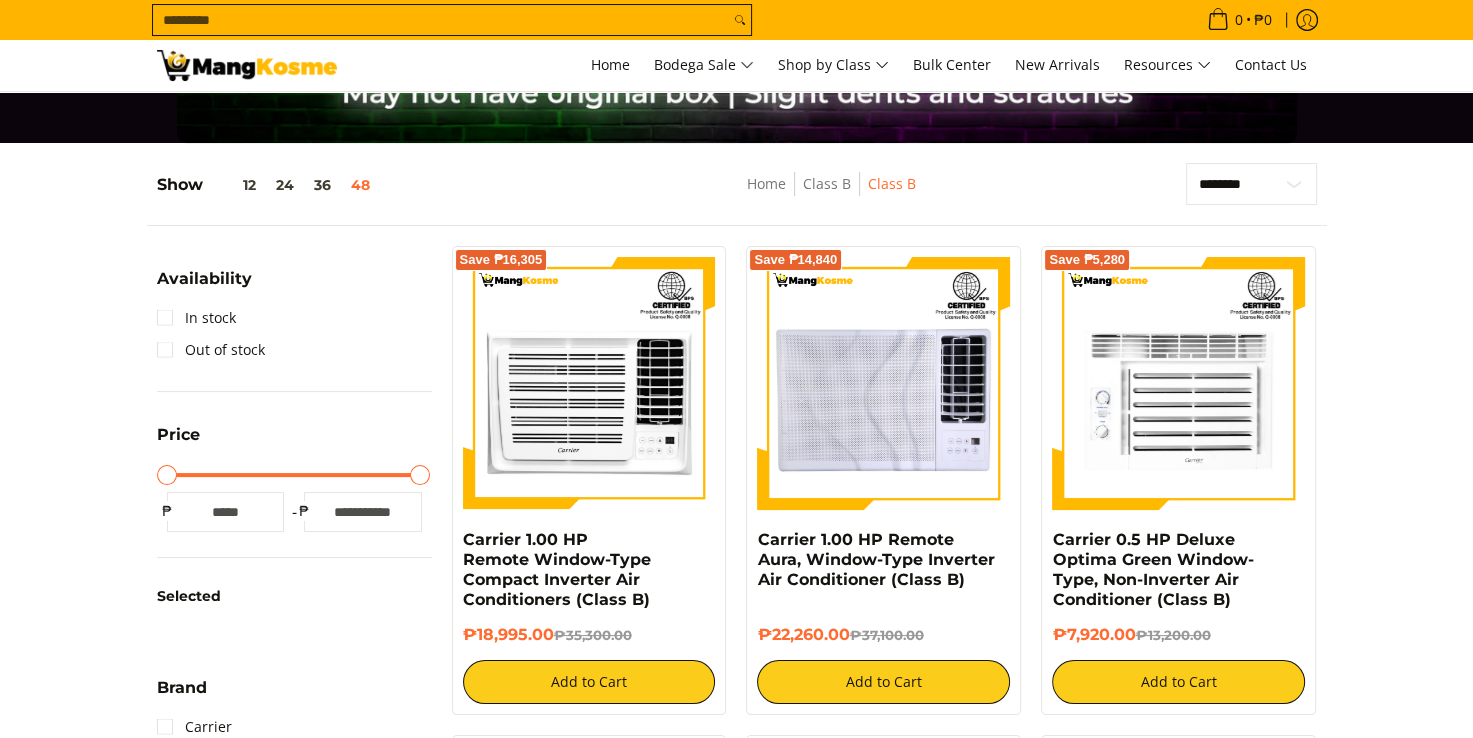 scroll, scrollTop: 0, scrollLeft: 0, axis: both 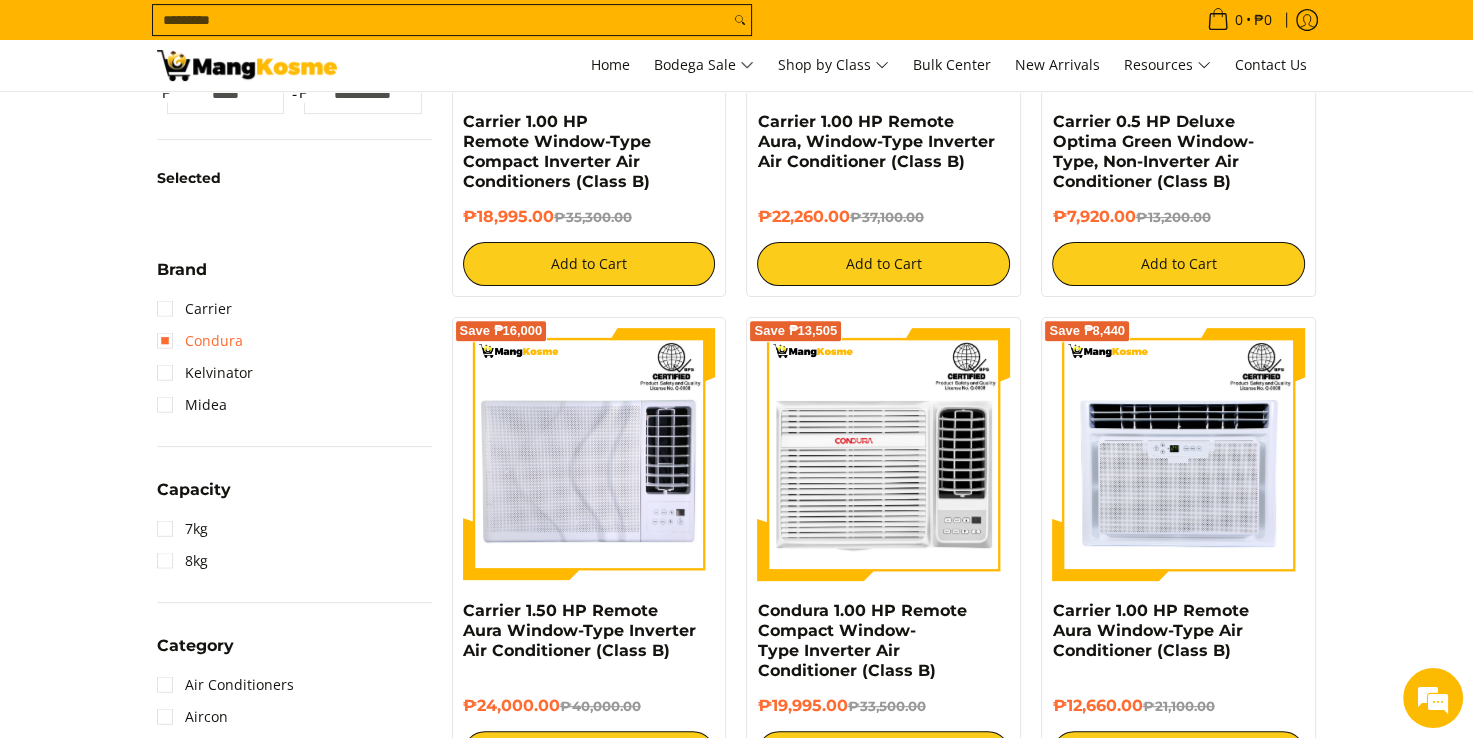 click on "Condura" at bounding box center [200, 341] 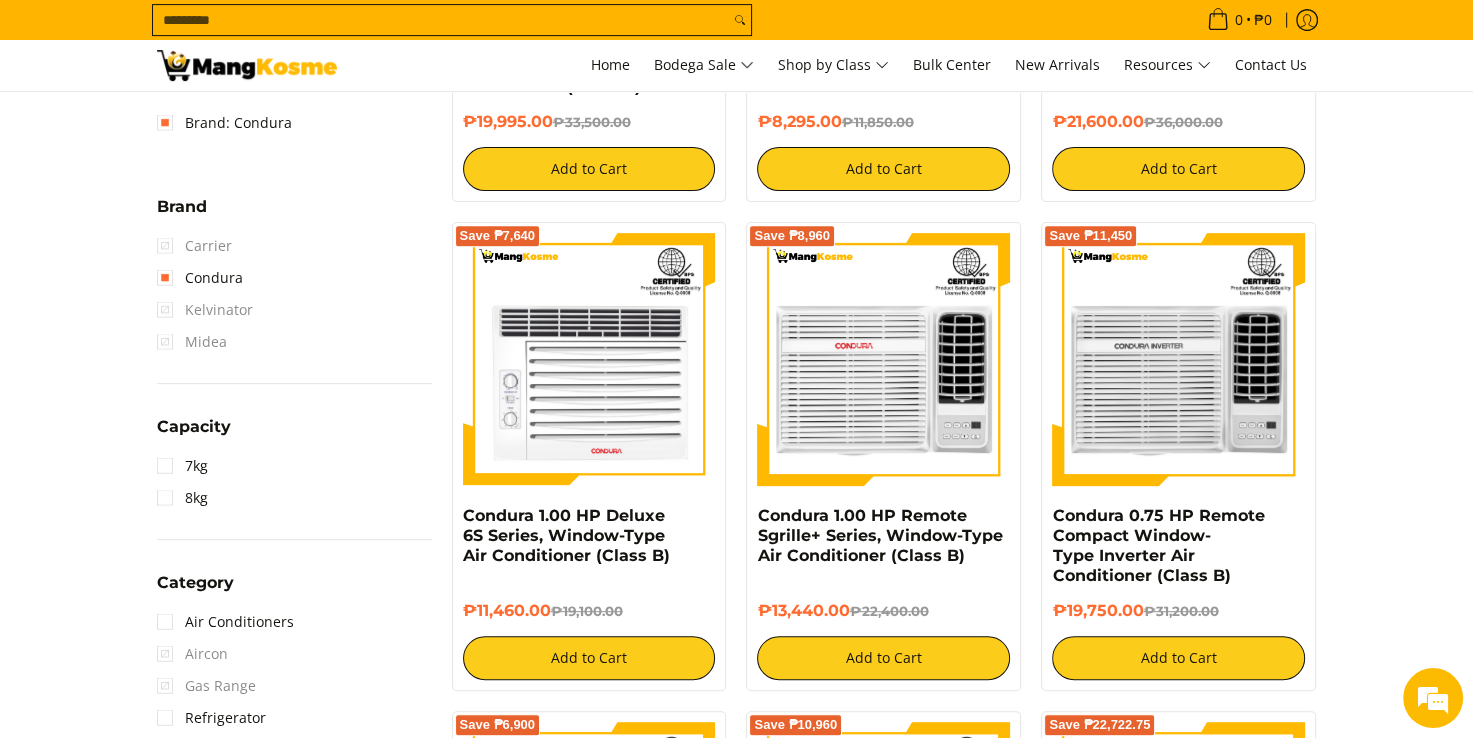 scroll, scrollTop: 852, scrollLeft: 0, axis: vertical 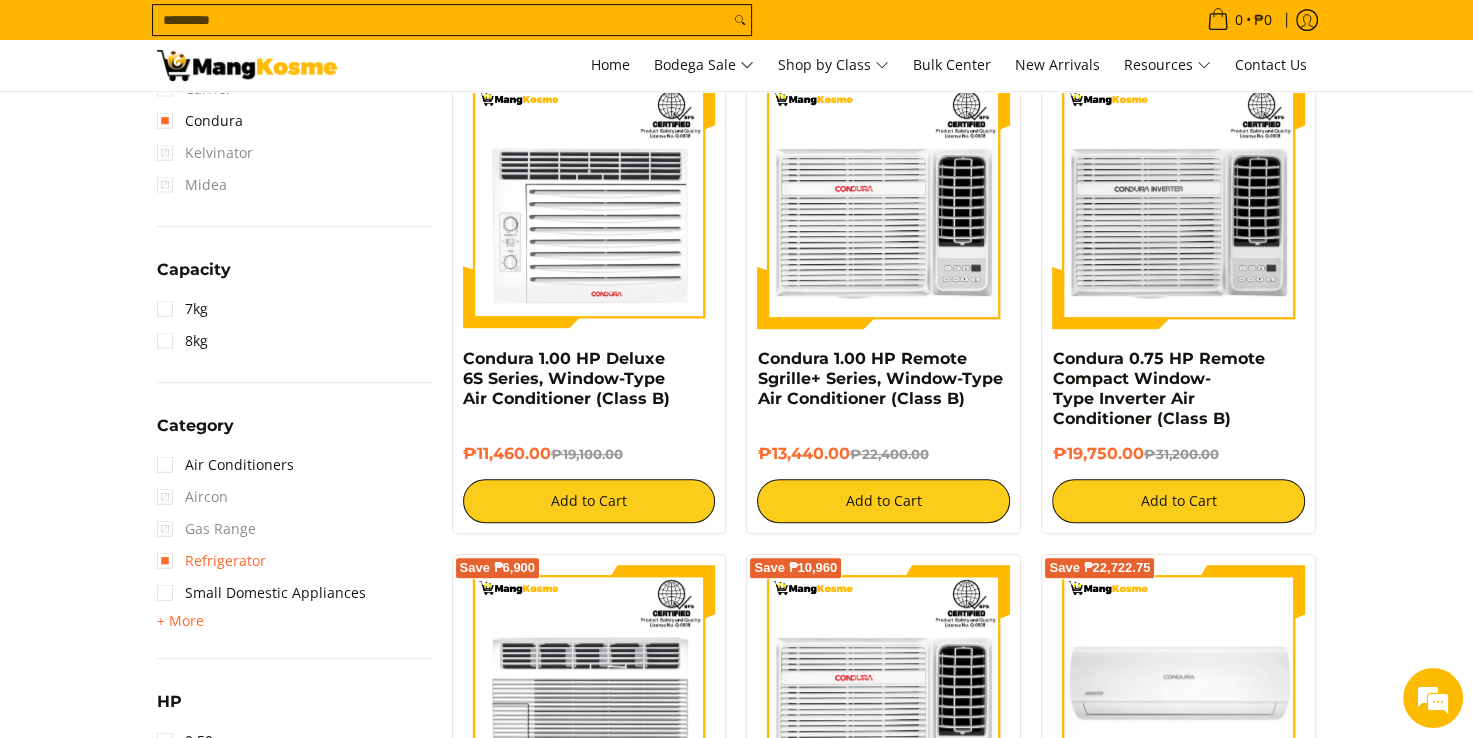 click on "Refrigerator" at bounding box center [211, 561] 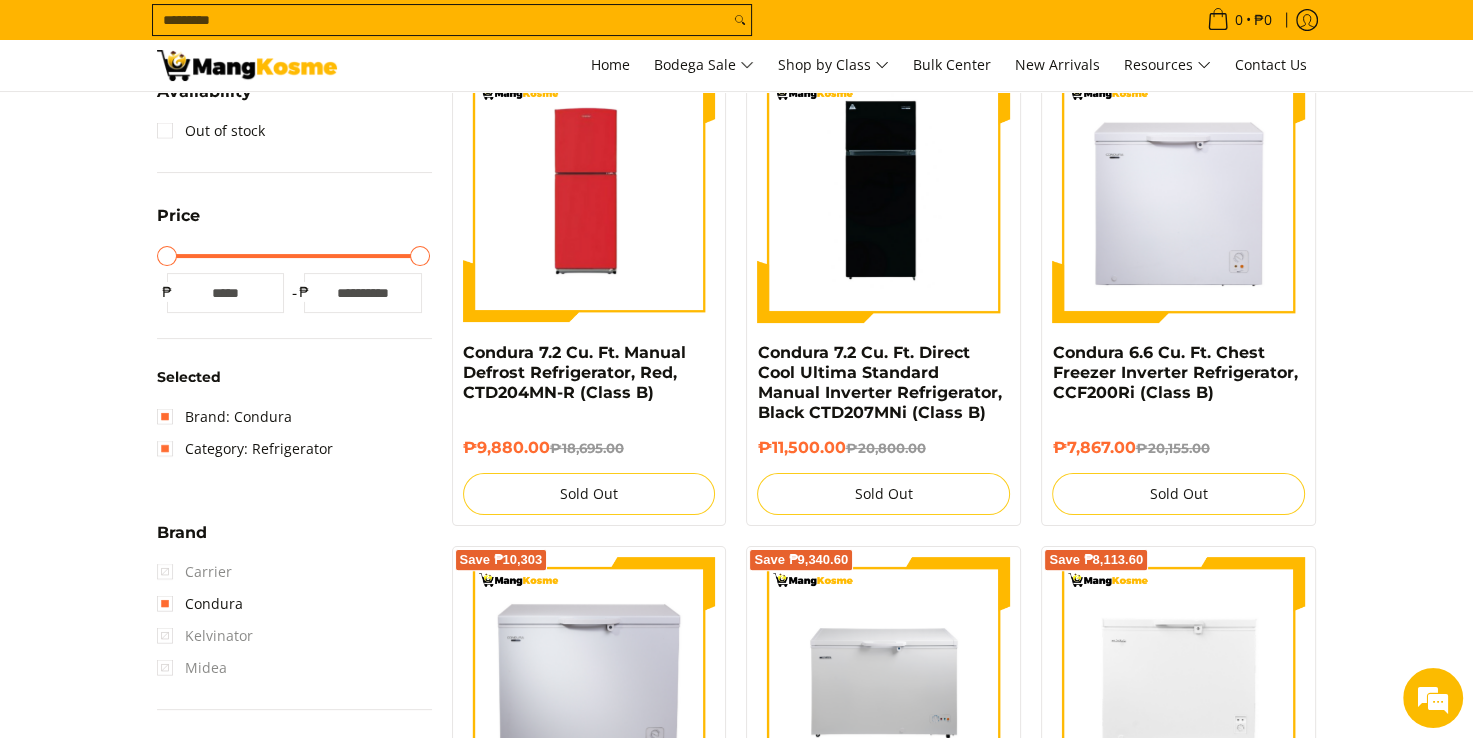 scroll, scrollTop: 252, scrollLeft: 0, axis: vertical 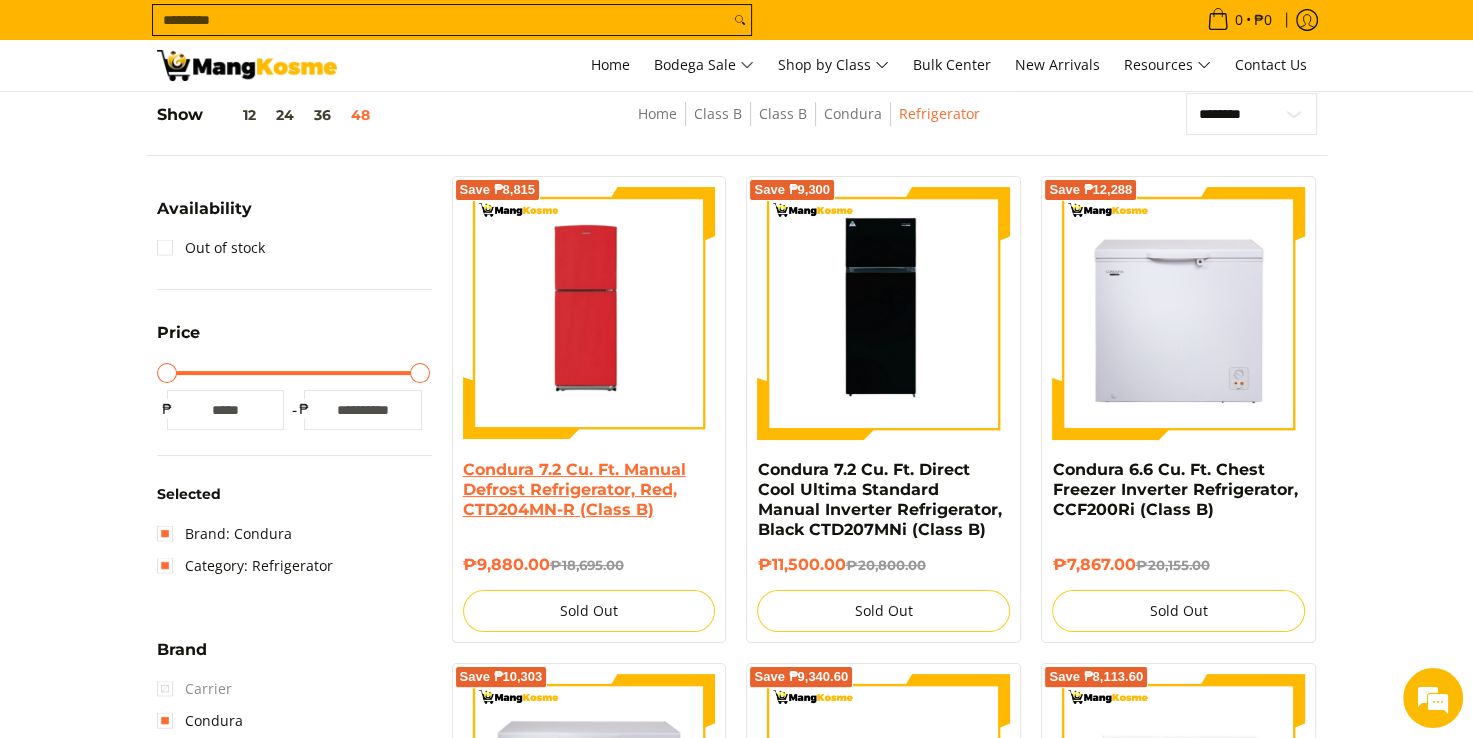 click on "Condura 7.2 Cu. Ft. Manual Defrost Refrigerator, Red, CTD204MN-R (Class B)" at bounding box center (574, 489) 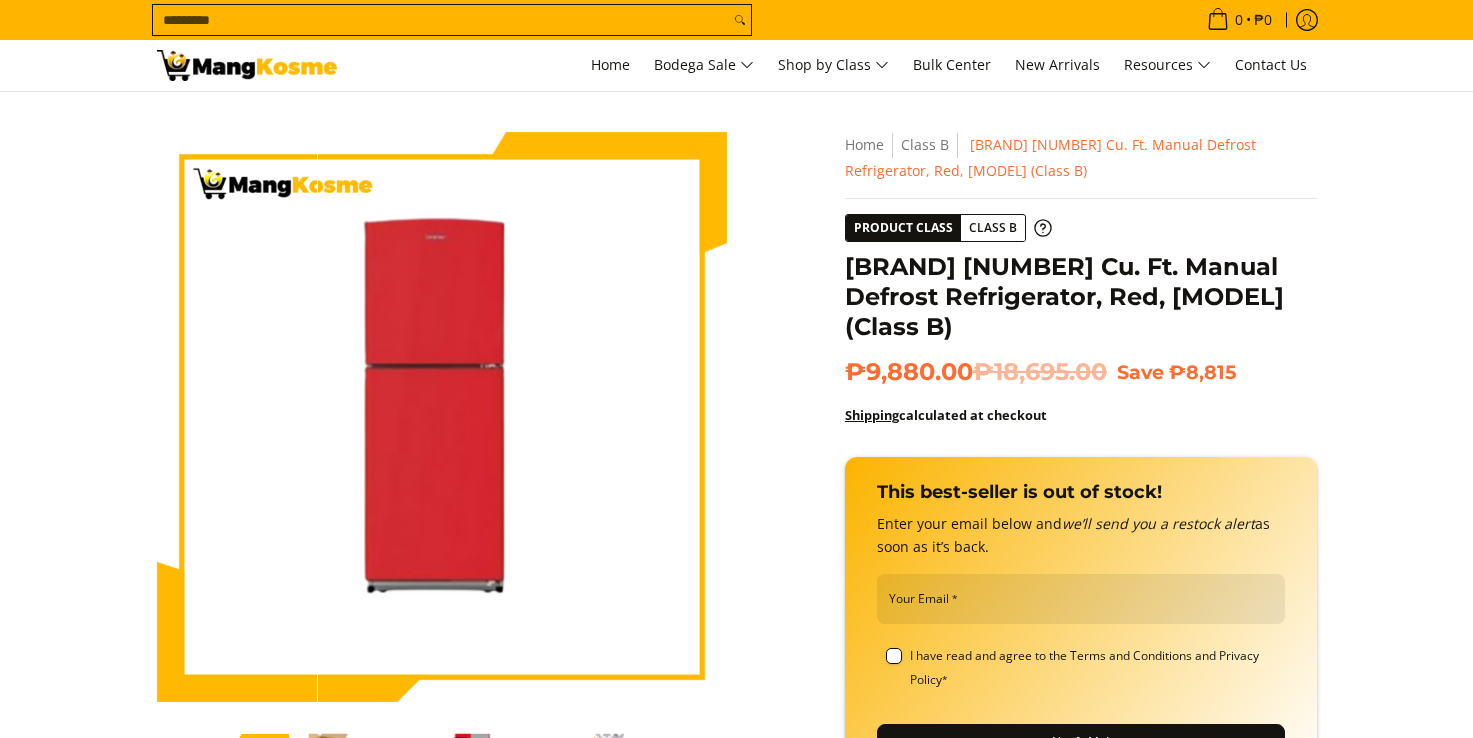 scroll, scrollTop: 0, scrollLeft: 0, axis: both 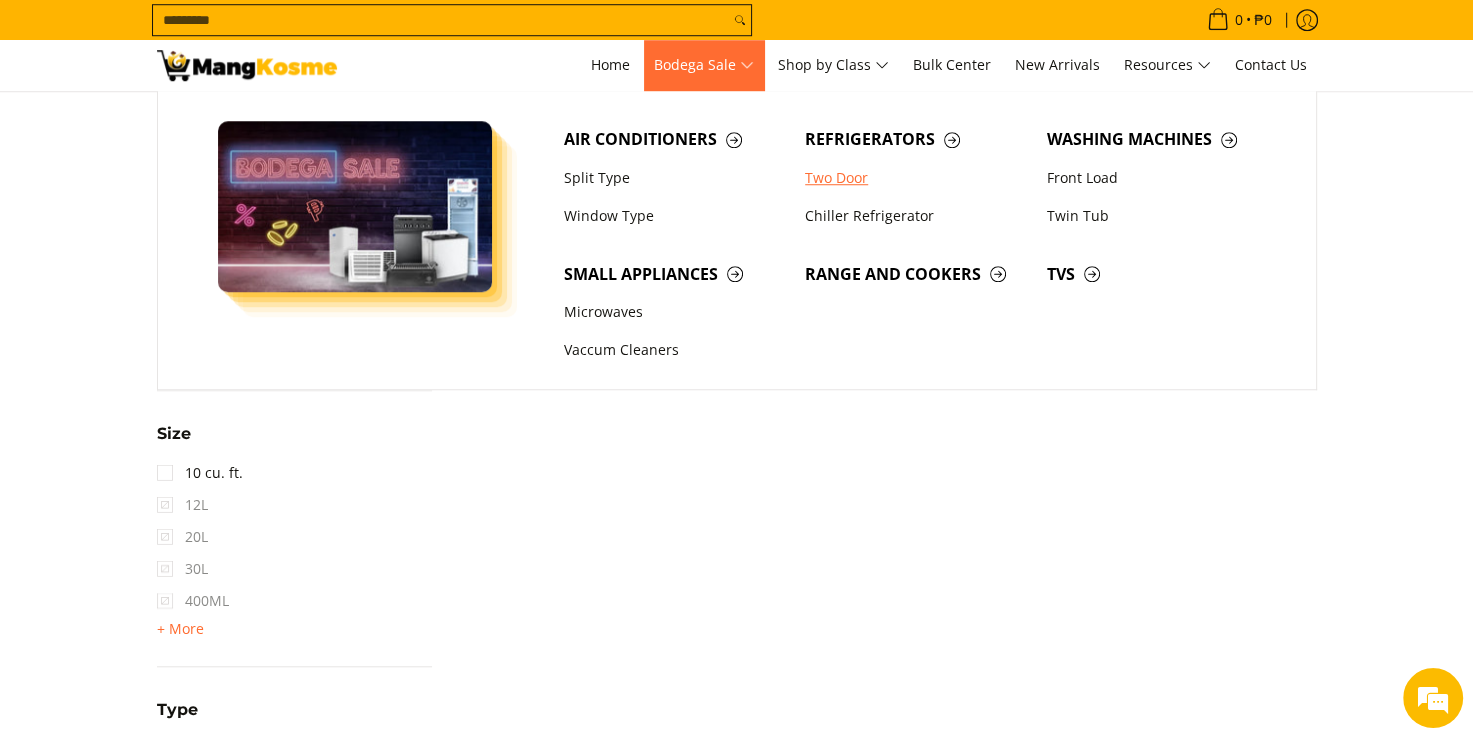 click on "Two Door" at bounding box center (916, 178) 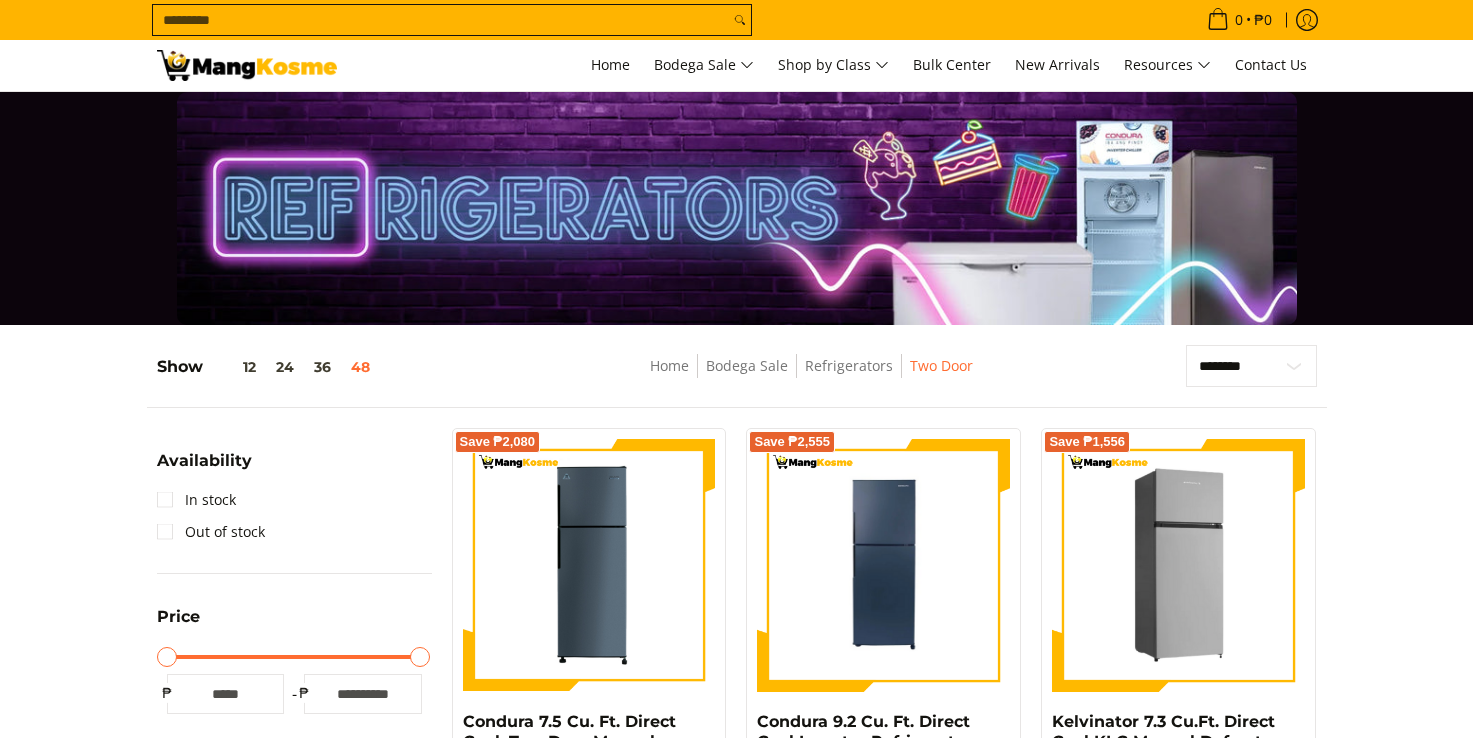scroll, scrollTop: 0, scrollLeft: 0, axis: both 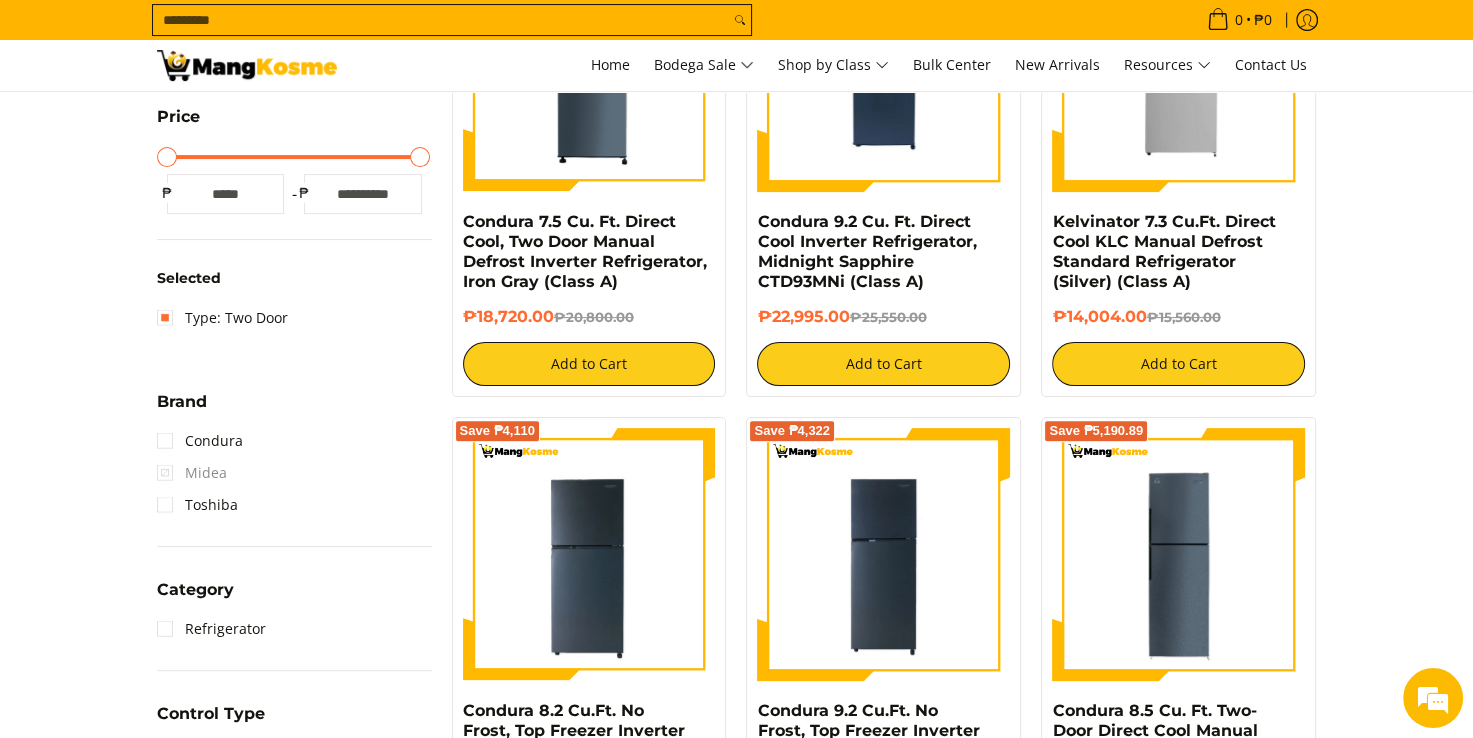 drag, startPoint x: 387, startPoint y: 191, endPoint x: 330, endPoint y: 190, distance: 57.00877 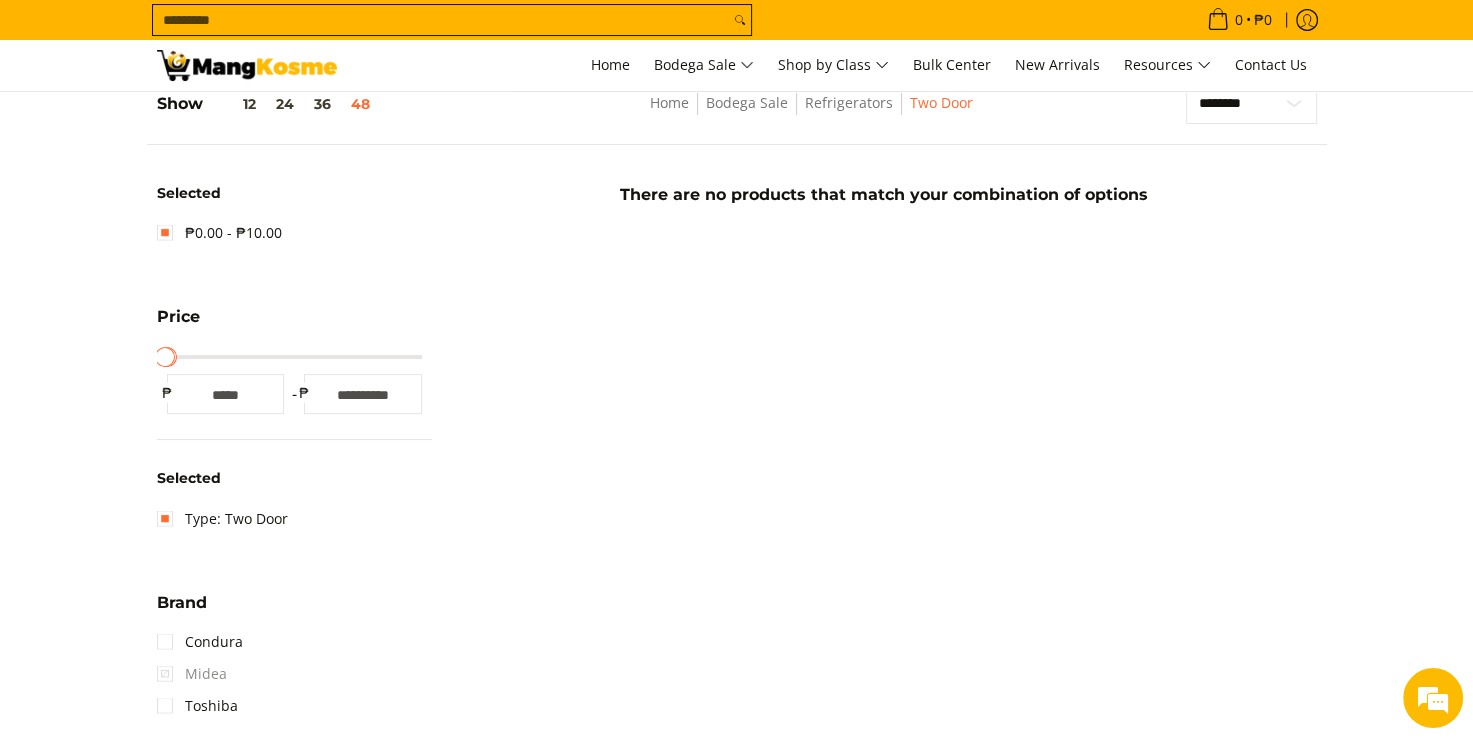 scroll, scrollTop: 252, scrollLeft: 0, axis: vertical 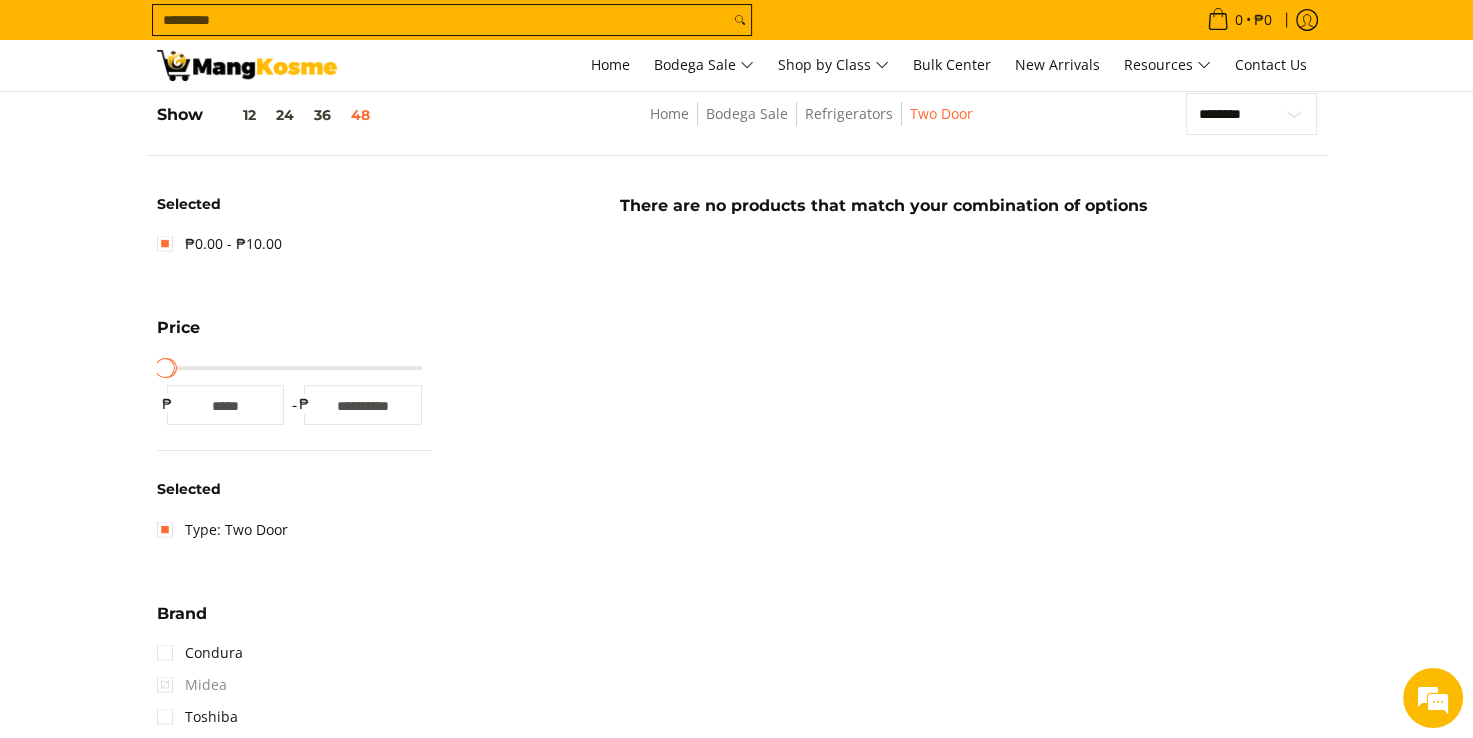 click on "**" at bounding box center (363, 405) 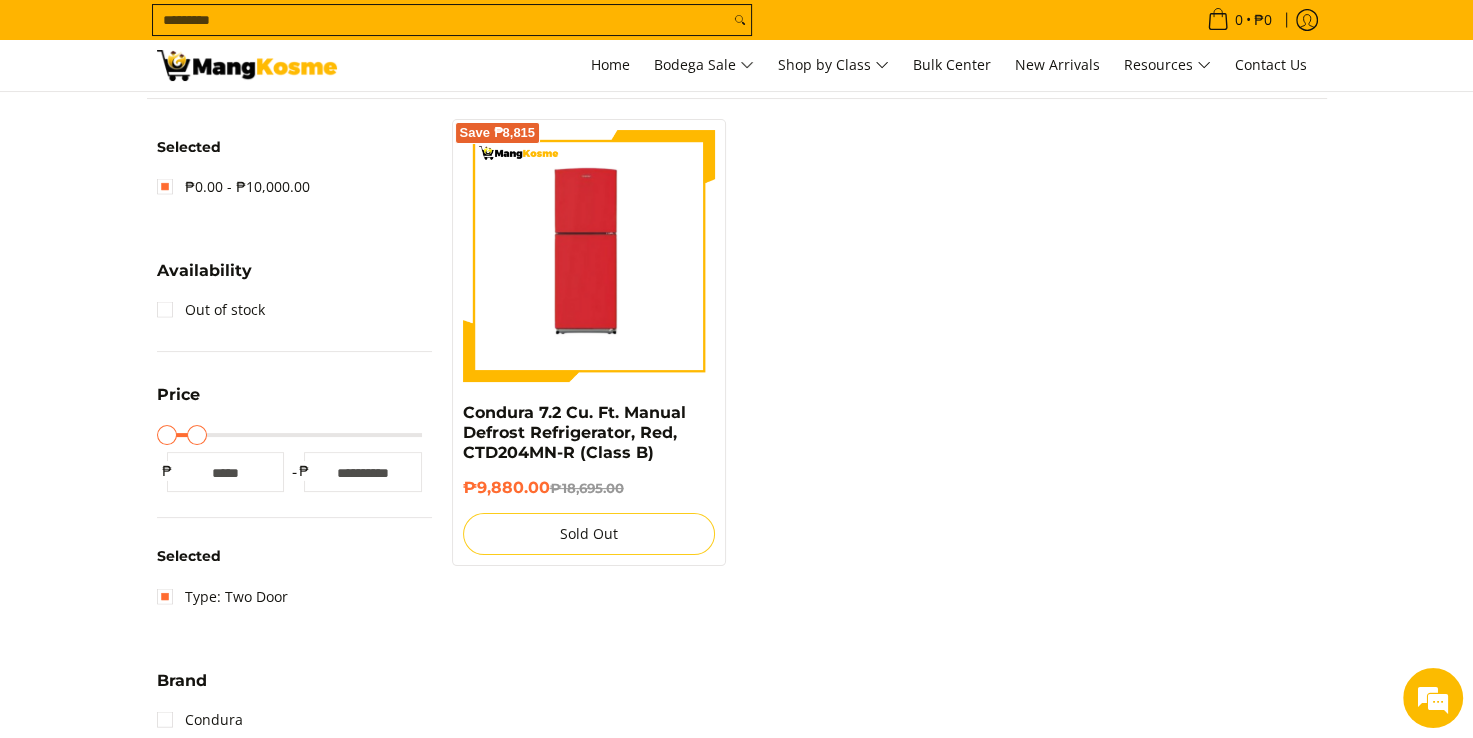 scroll, scrollTop: 352, scrollLeft: 0, axis: vertical 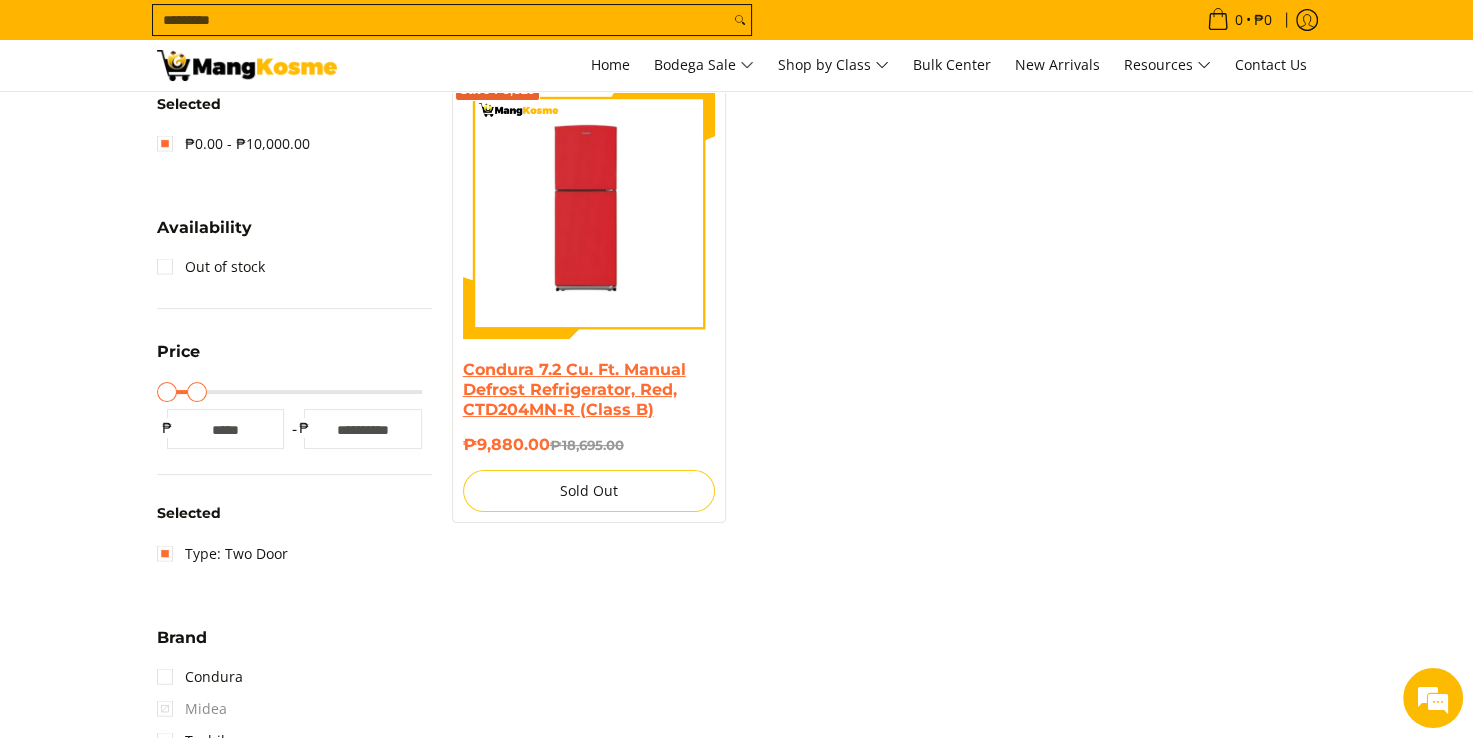 click on "Condura 7.2 Cu. Ft. Manual Defrost Refrigerator, Red, CTD204MN-R (Class B)" at bounding box center (574, 389) 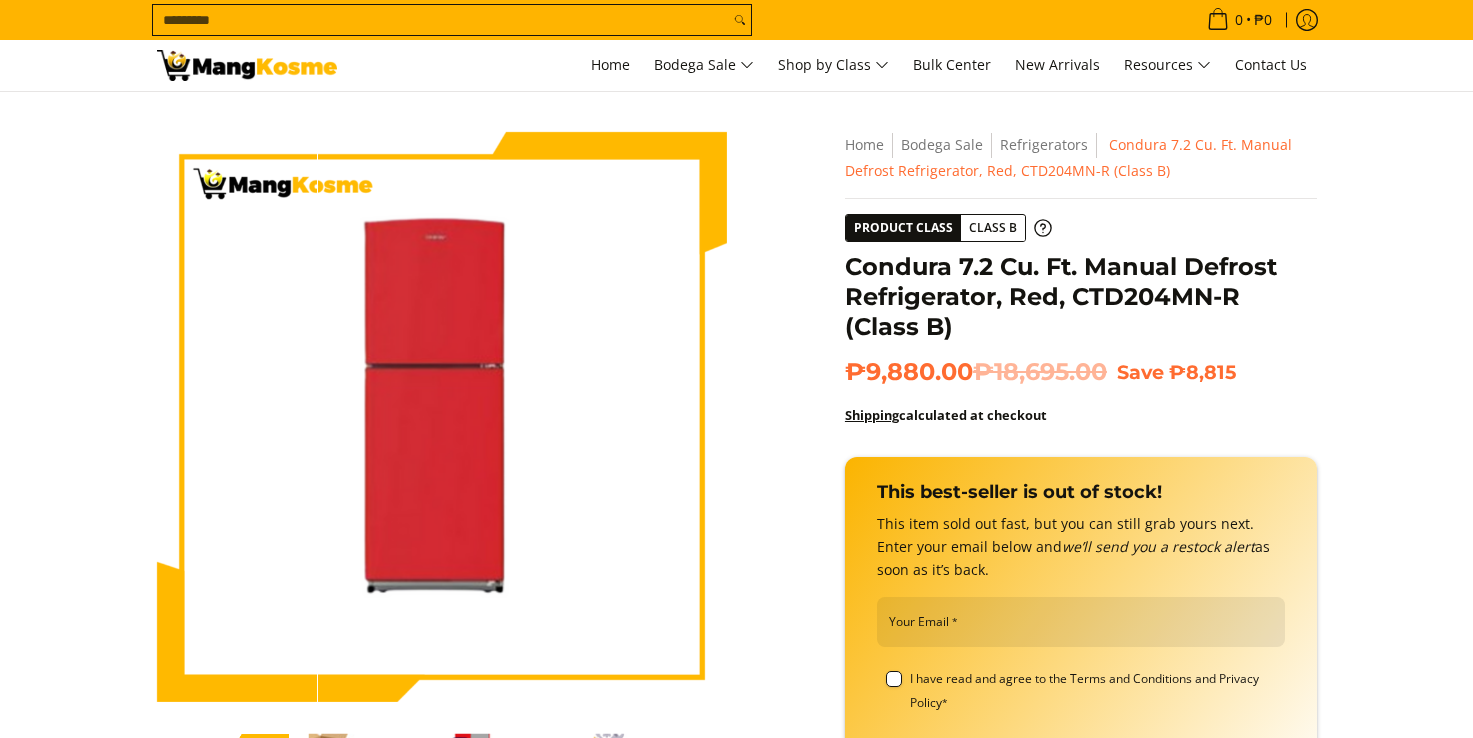 scroll, scrollTop: 0, scrollLeft: 0, axis: both 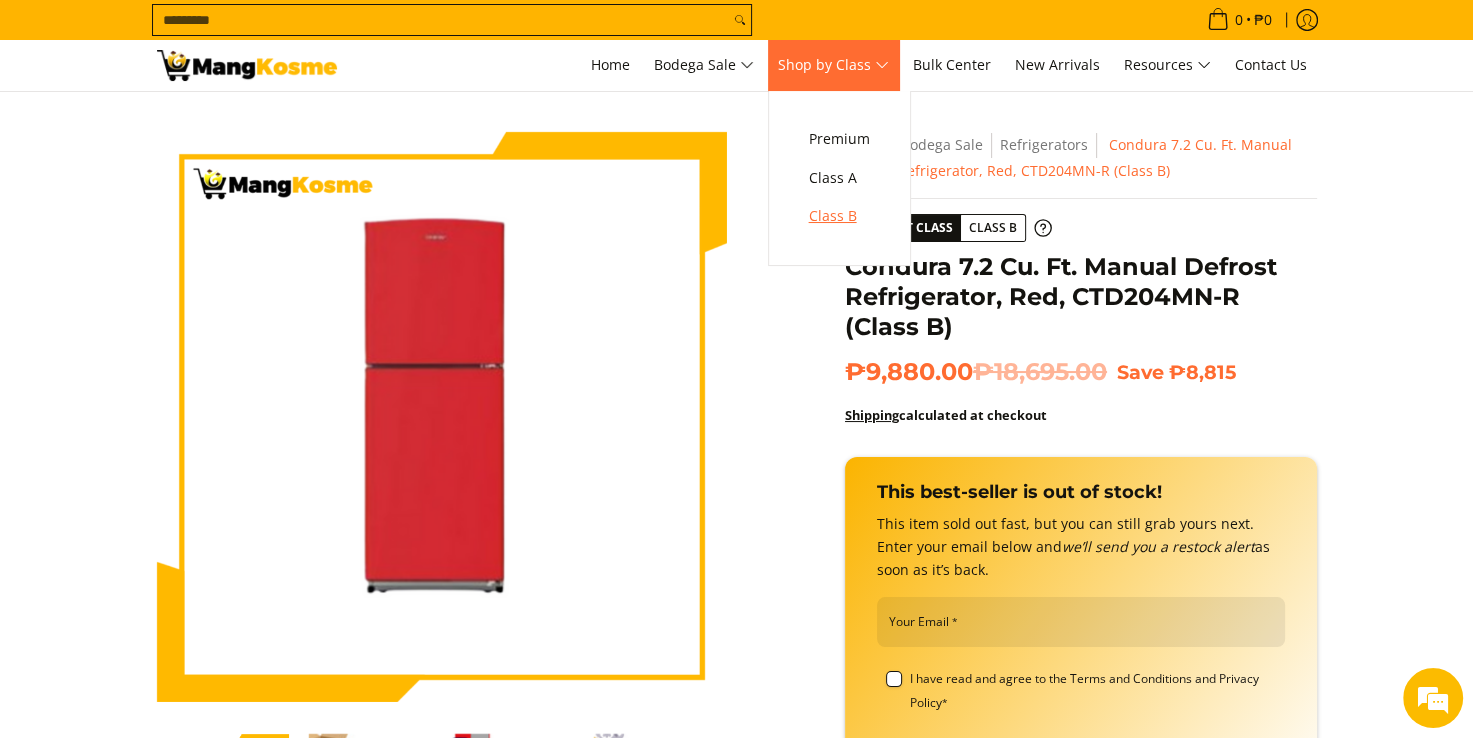 click on "Class B" at bounding box center [839, 216] 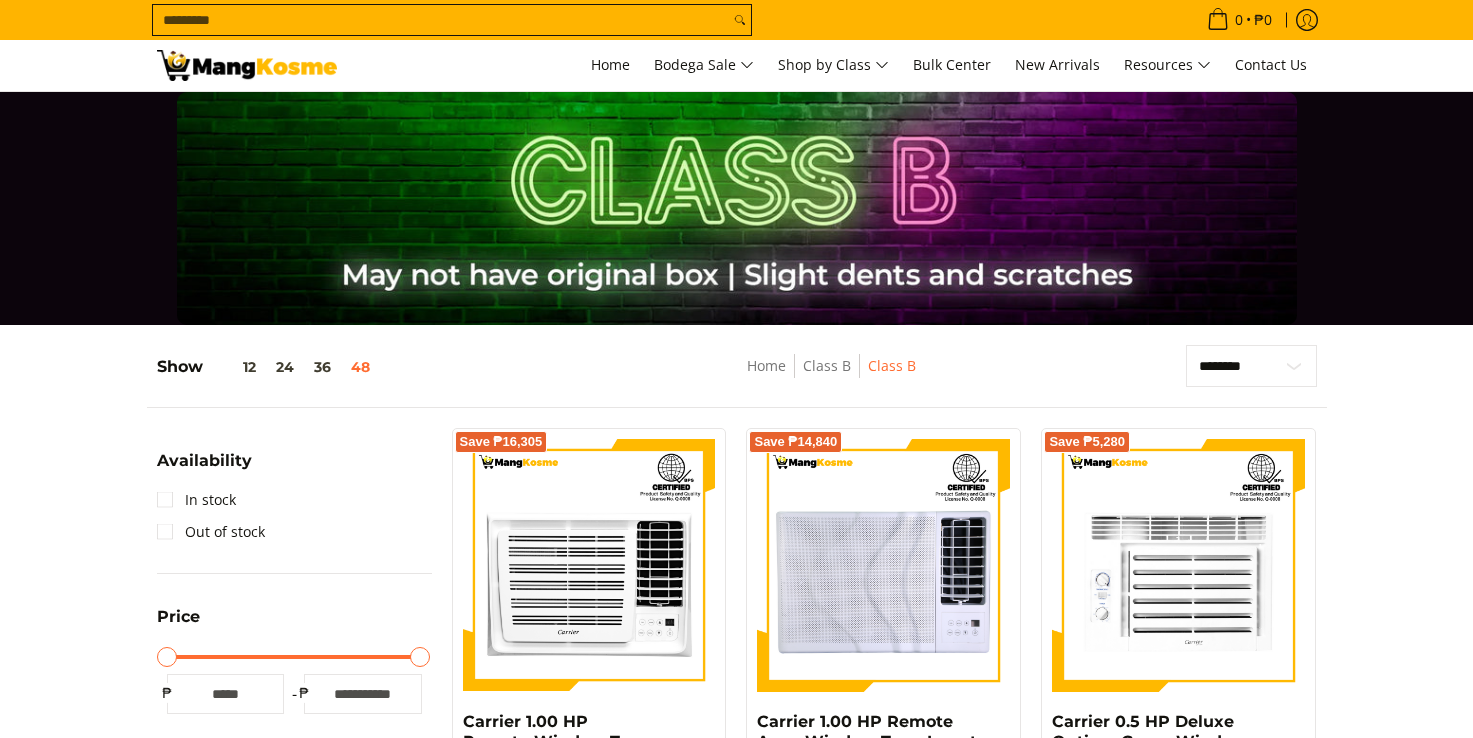 scroll, scrollTop: 100, scrollLeft: 0, axis: vertical 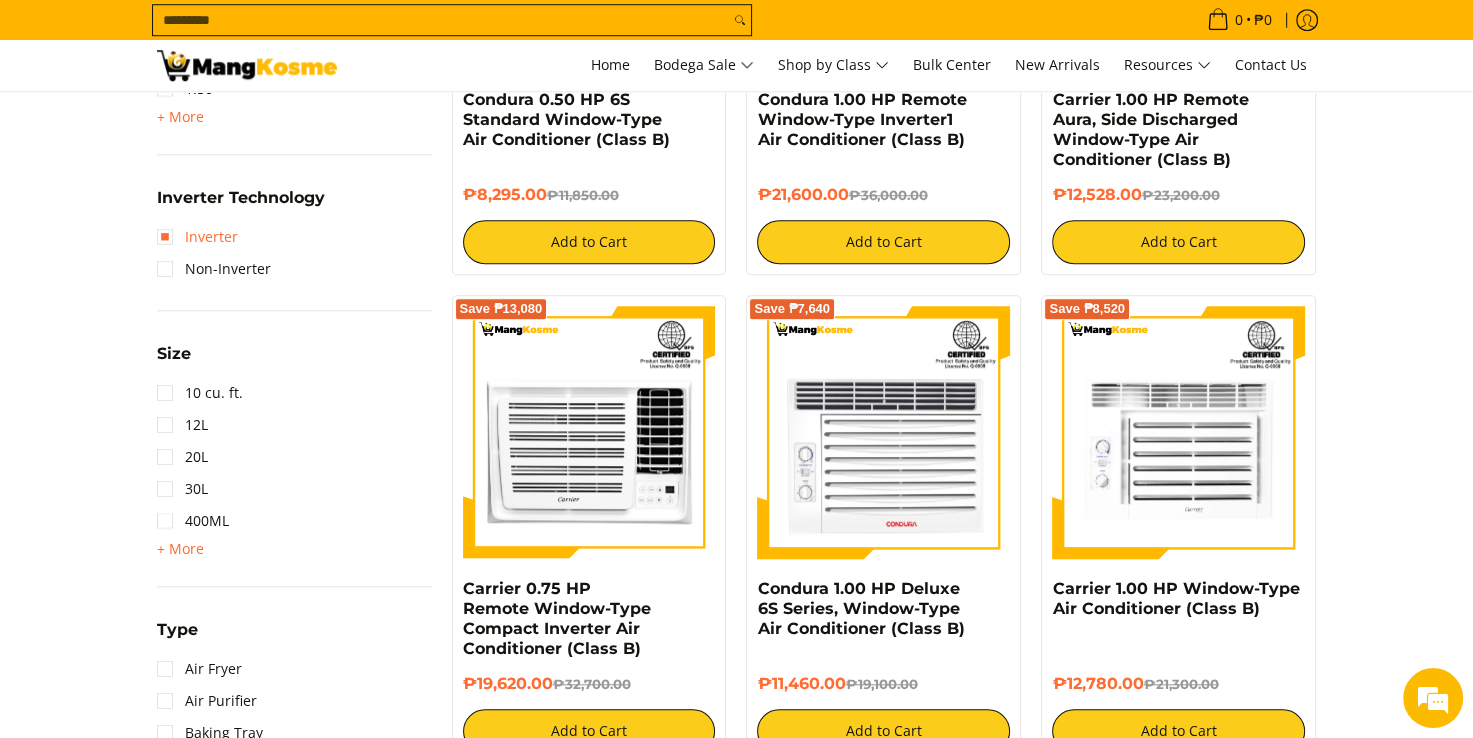 click on "Inverter" at bounding box center (197, 237) 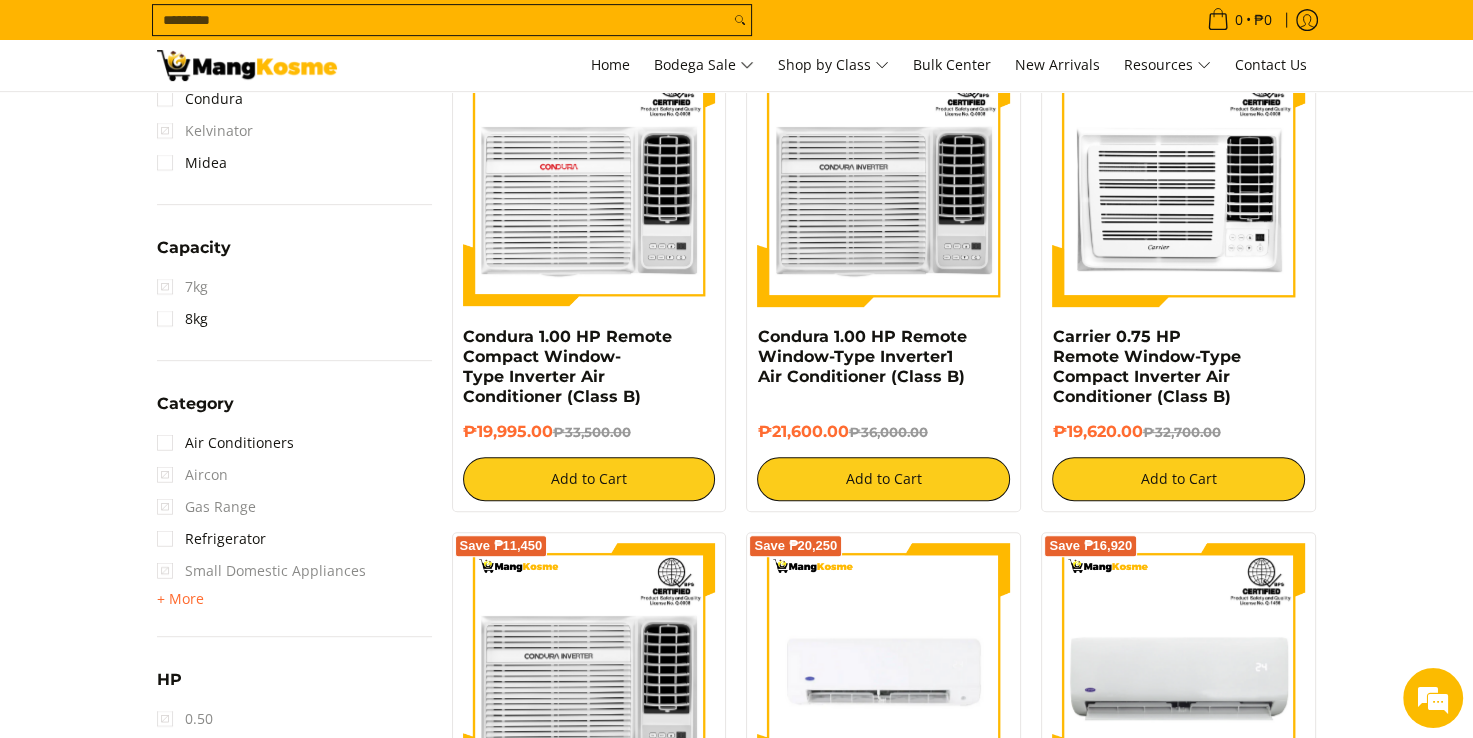 scroll, scrollTop: 1052, scrollLeft: 0, axis: vertical 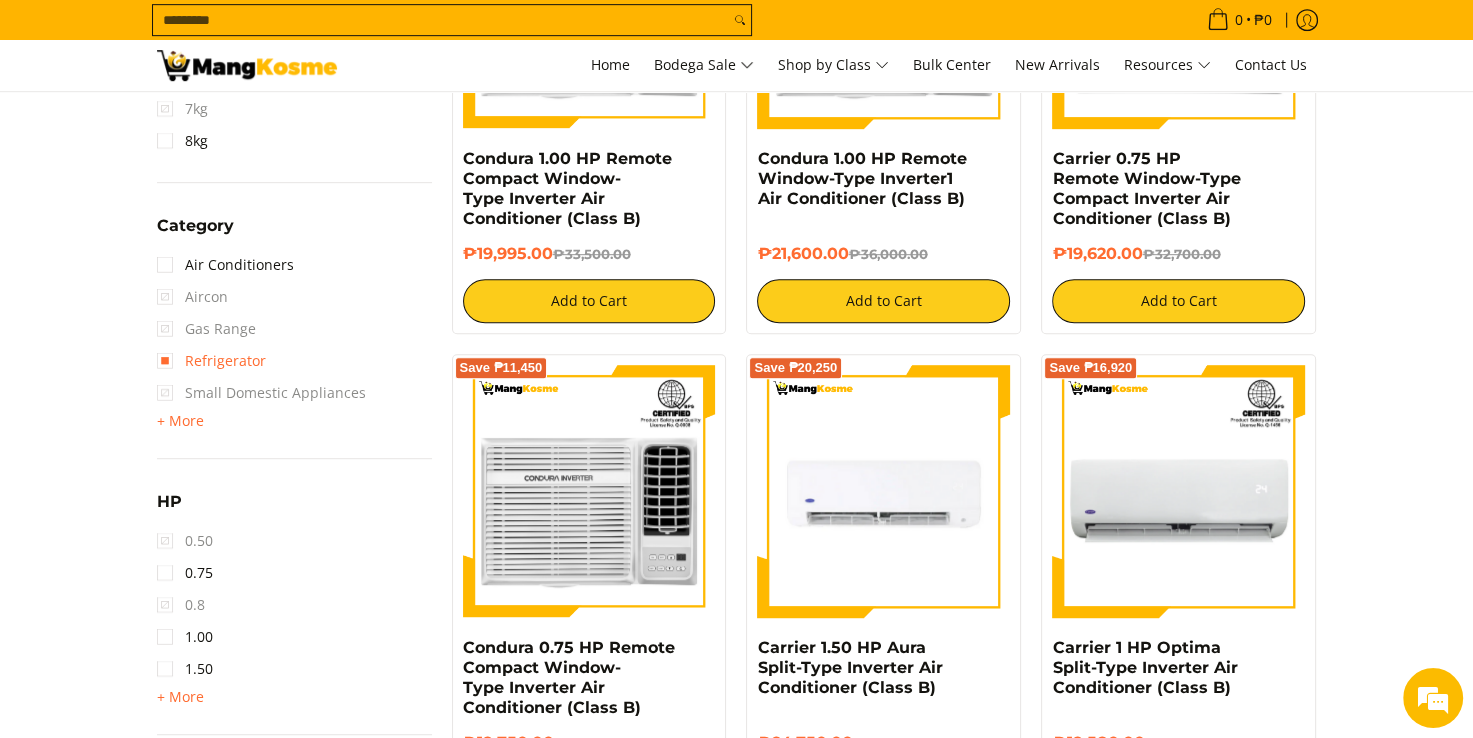 click on "Refrigerator" at bounding box center (211, 361) 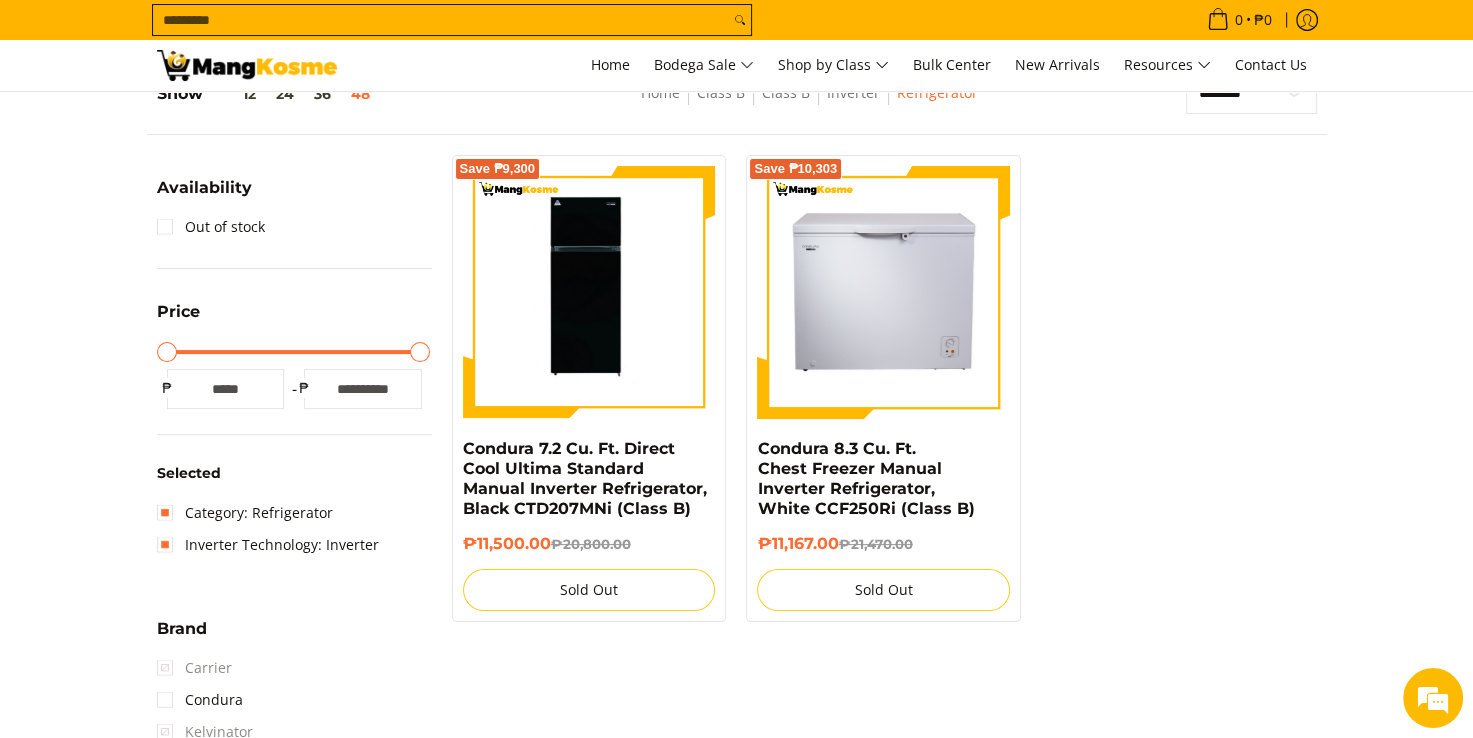 scroll, scrollTop: 252, scrollLeft: 0, axis: vertical 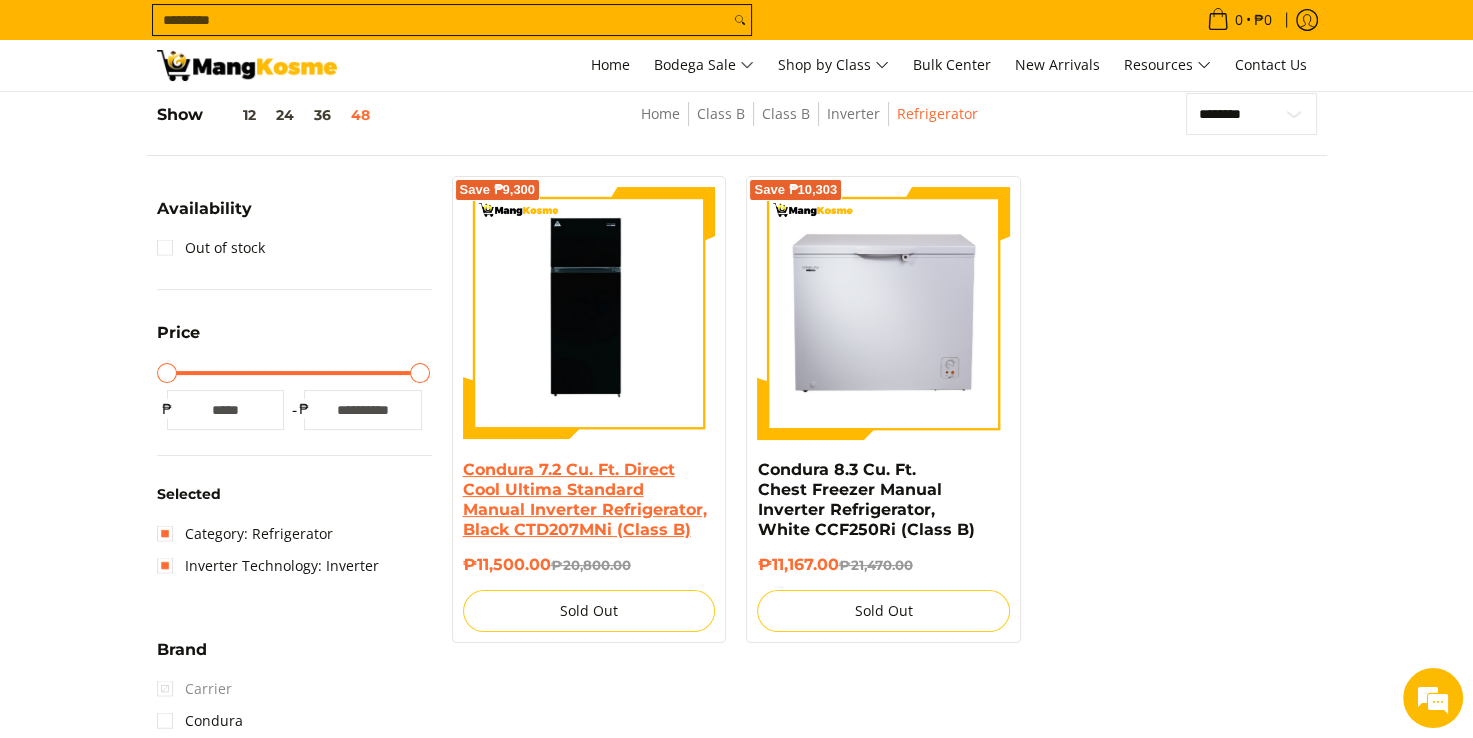 click on "Condura  7.2 Cu. Ft. Direct Cool Ultima Standard Manual Inverter Refrigerator, Black CTD207MNi (Class B)" at bounding box center (585, 499) 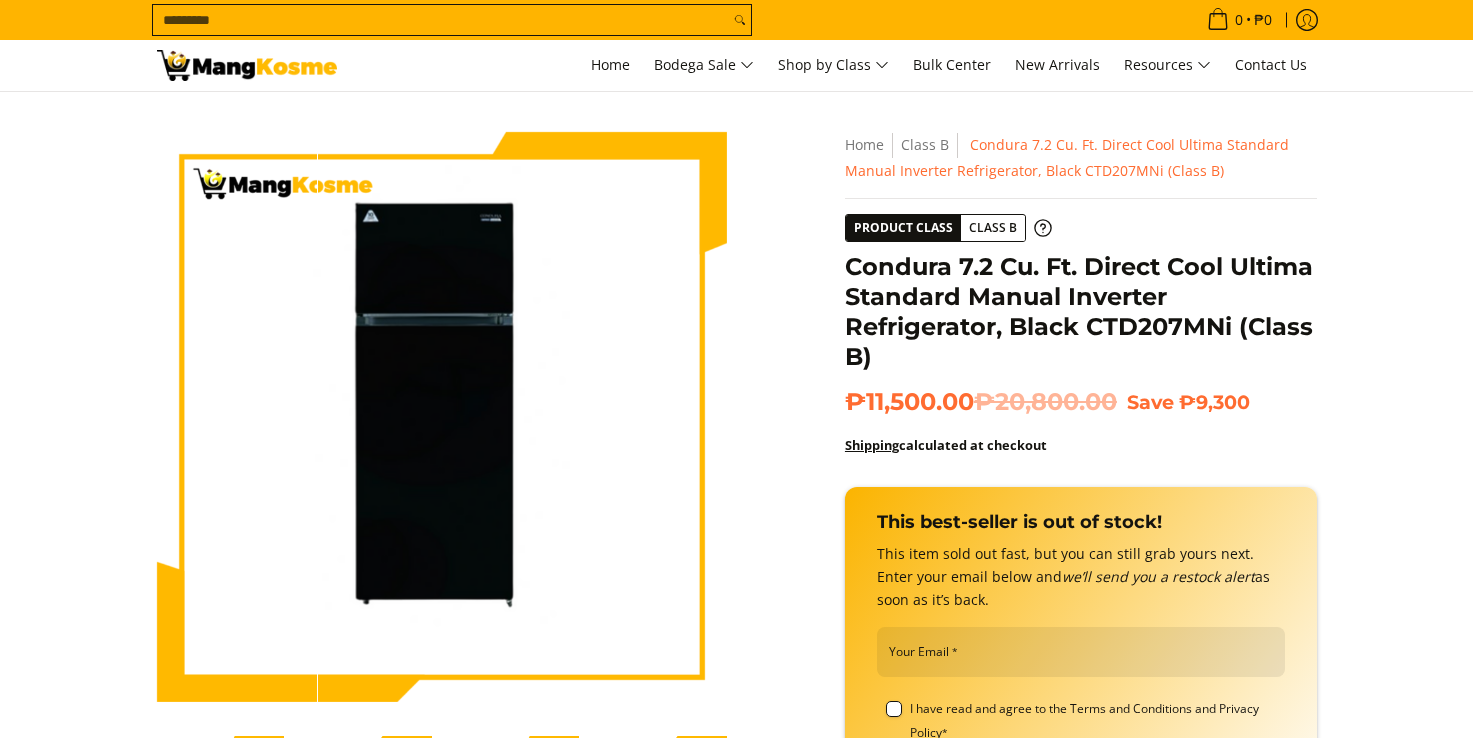 scroll, scrollTop: 0, scrollLeft: 0, axis: both 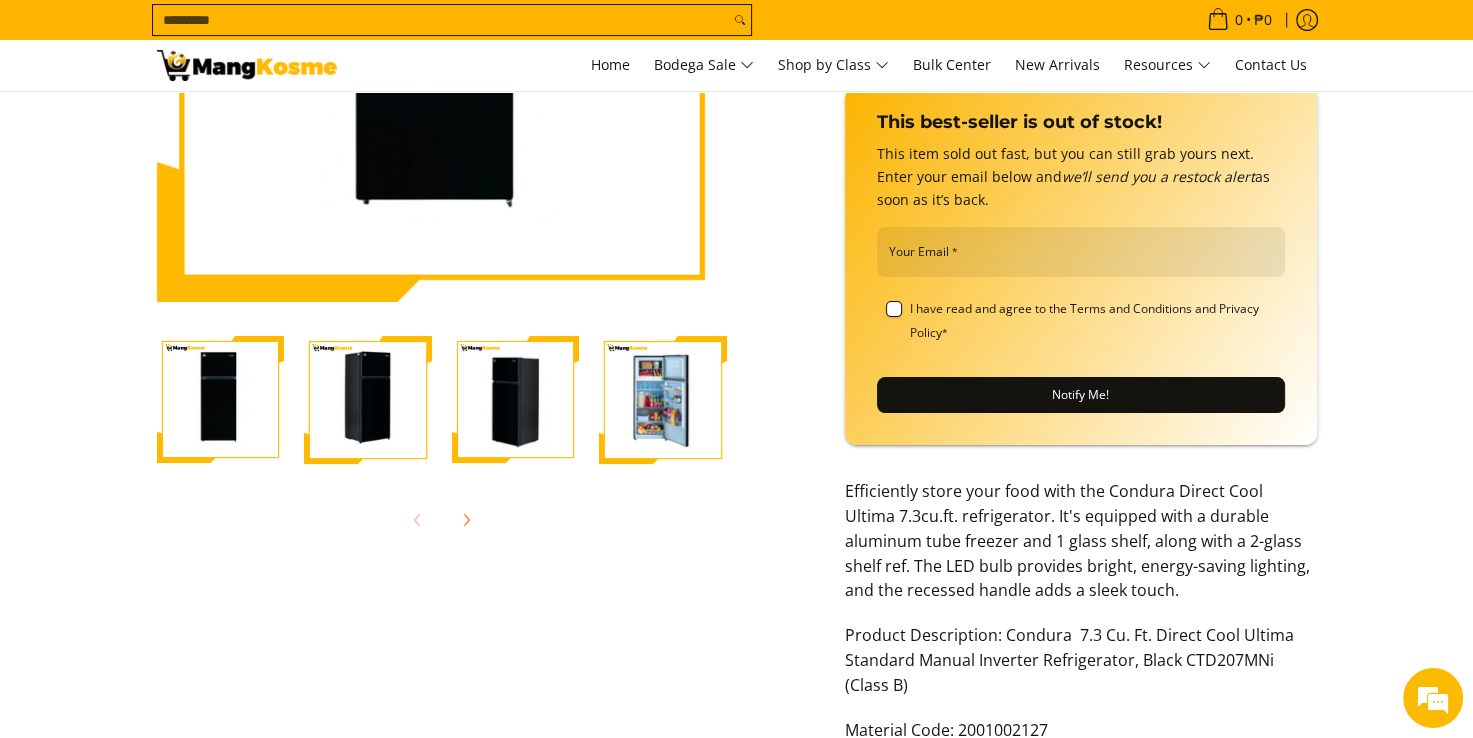 click at bounding box center [663, 400] 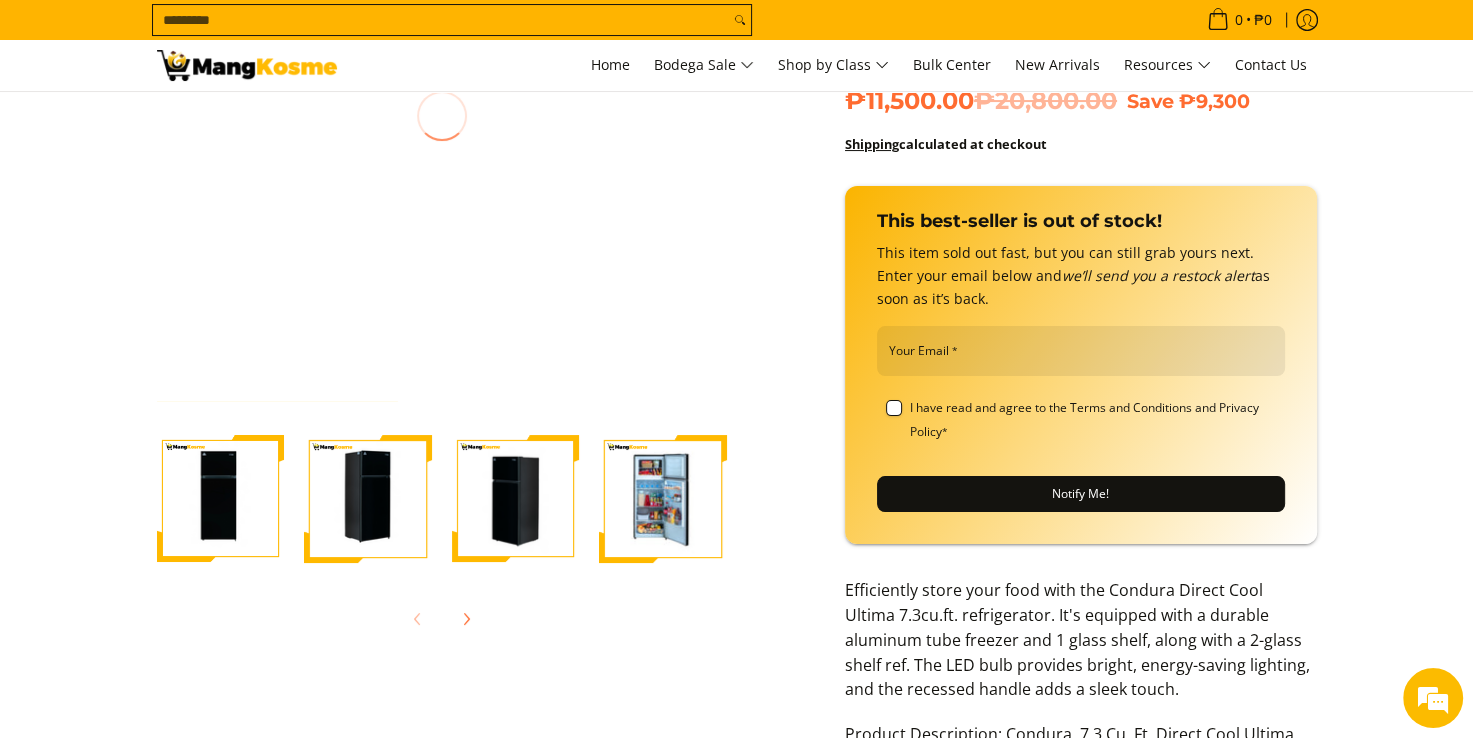 scroll, scrollTop: 200, scrollLeft: 0, axis: vertical 